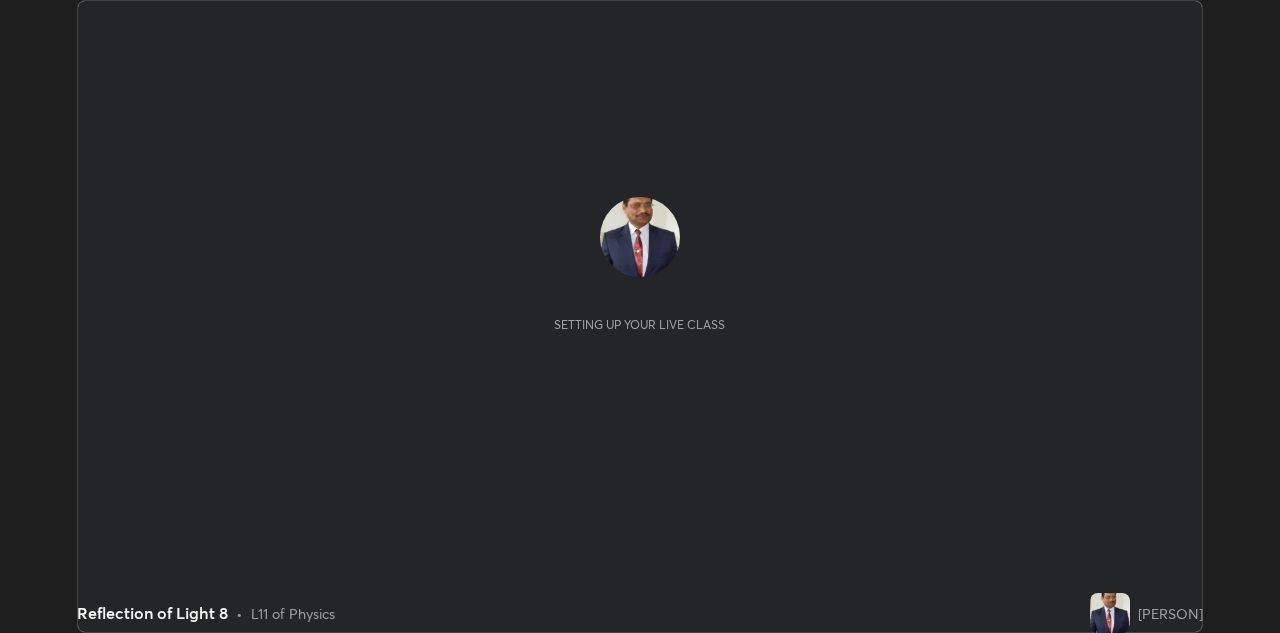 scroll, scrollTop: 0, scrollLeft: 0, axis: both 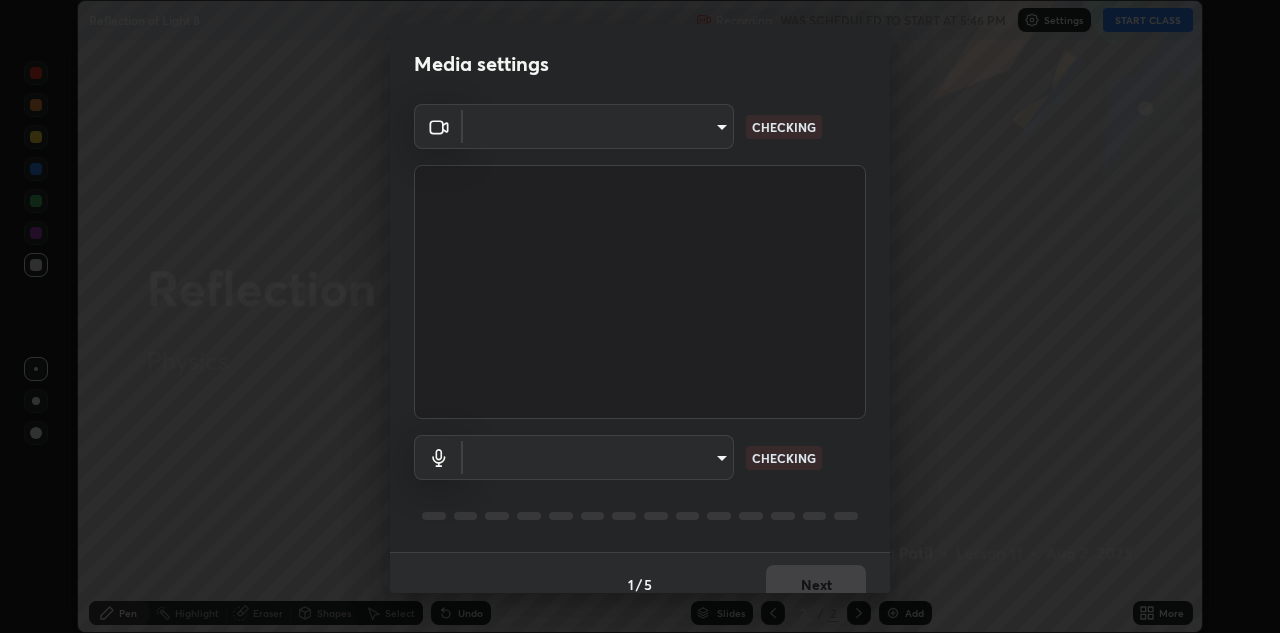 type on "[HASH]" 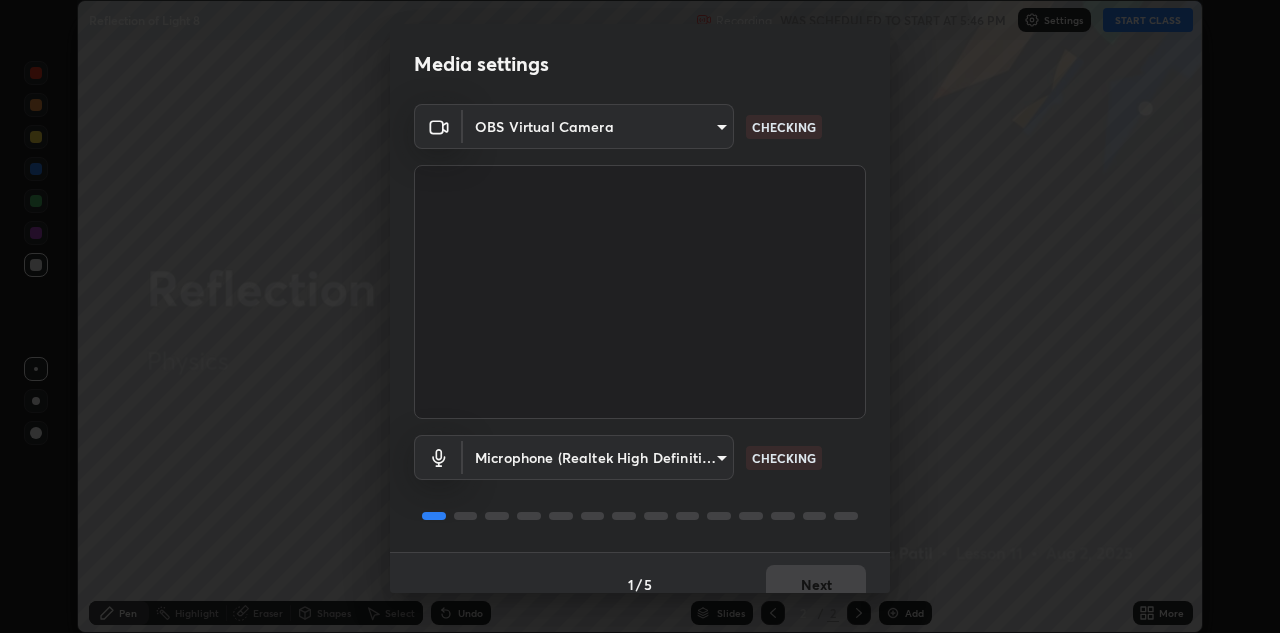 scroll, scrollTop: 23, scrollLeft: 0, axis: vertical 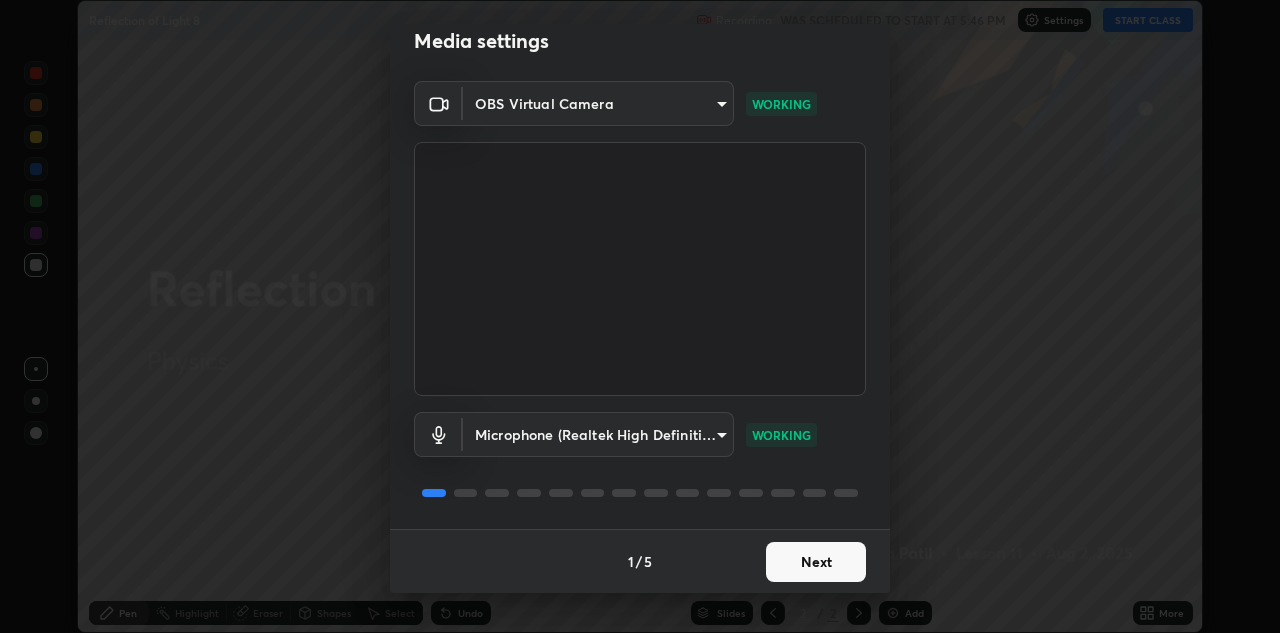 click on "Next" at bounding box center [816, 562] 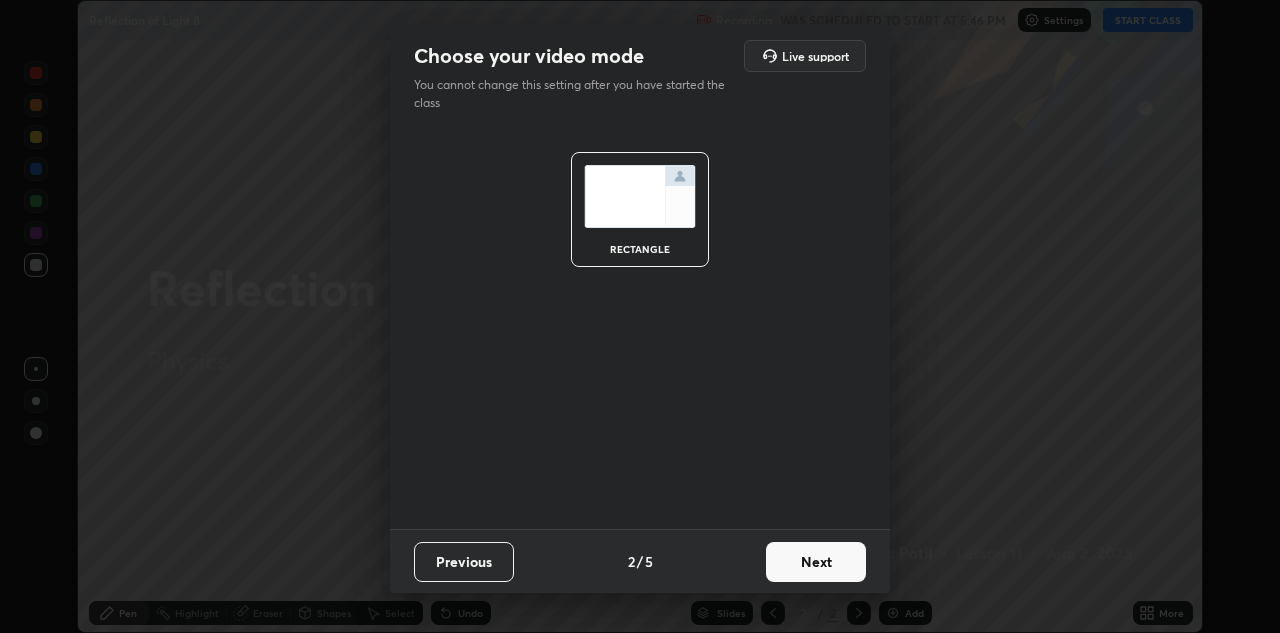 click on "Next" at bounding box center [816, 562] 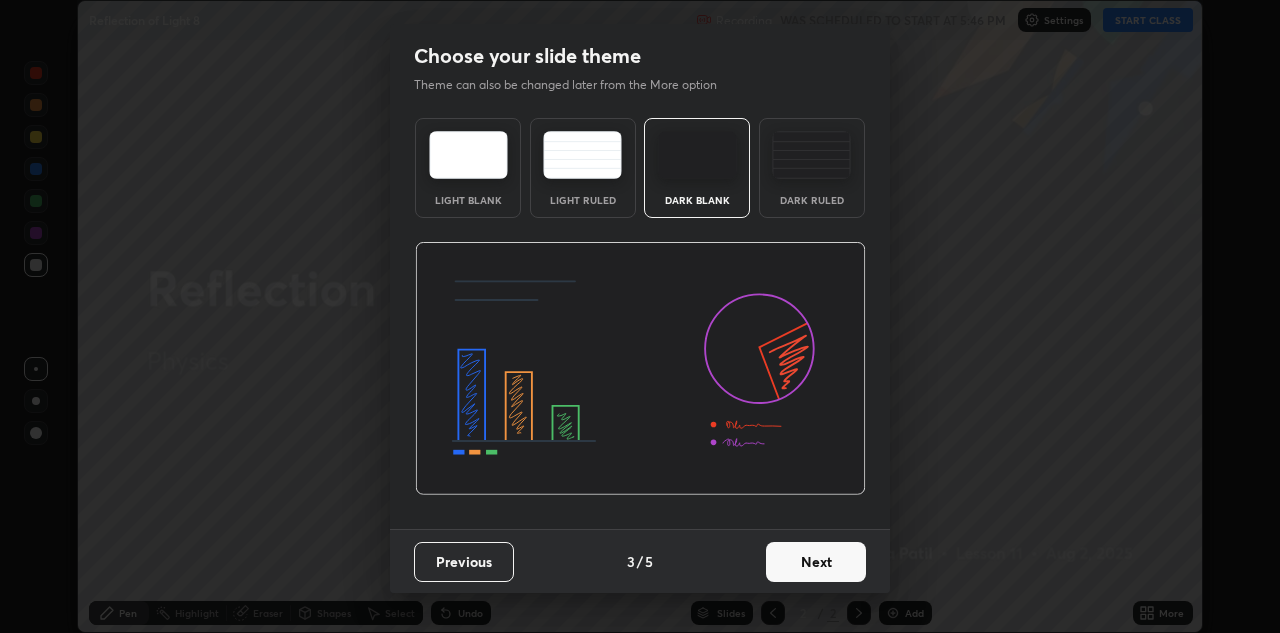 click on "Next" at bounding box center [816, 562] 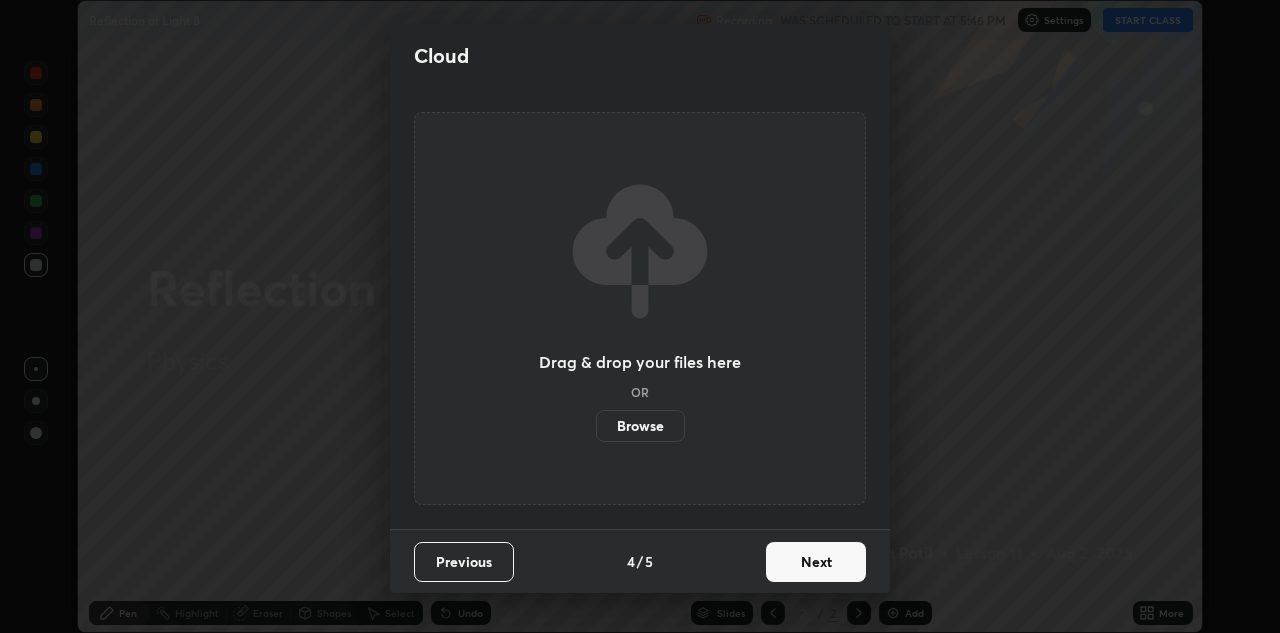 click on "Next" at bounding box center [816, 562] 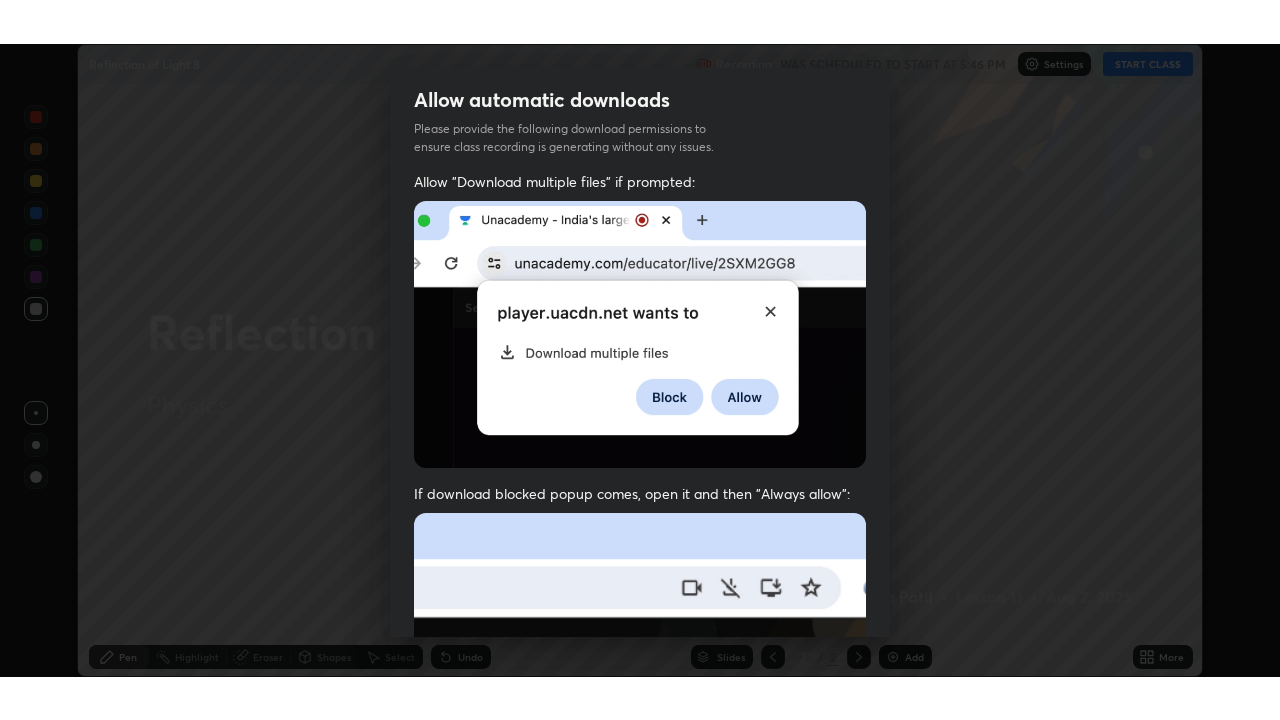 scroll, scrollTop: 431, scrollLeft: 0, axis: vertical 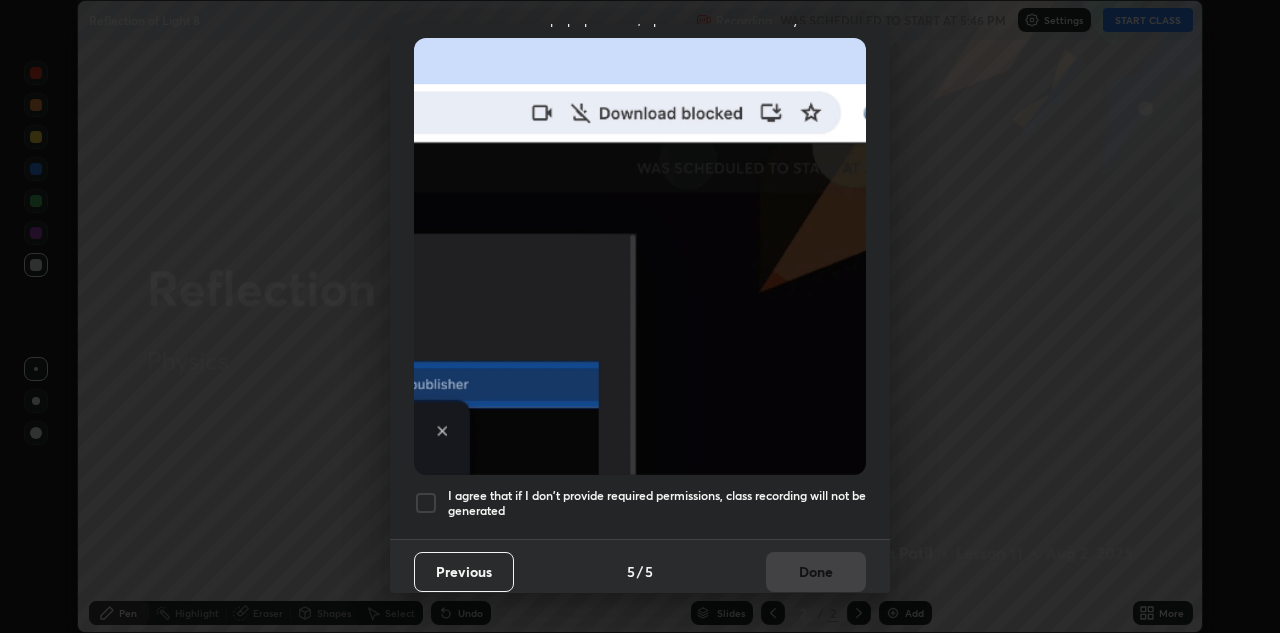 click at bounding box center [426, 503] 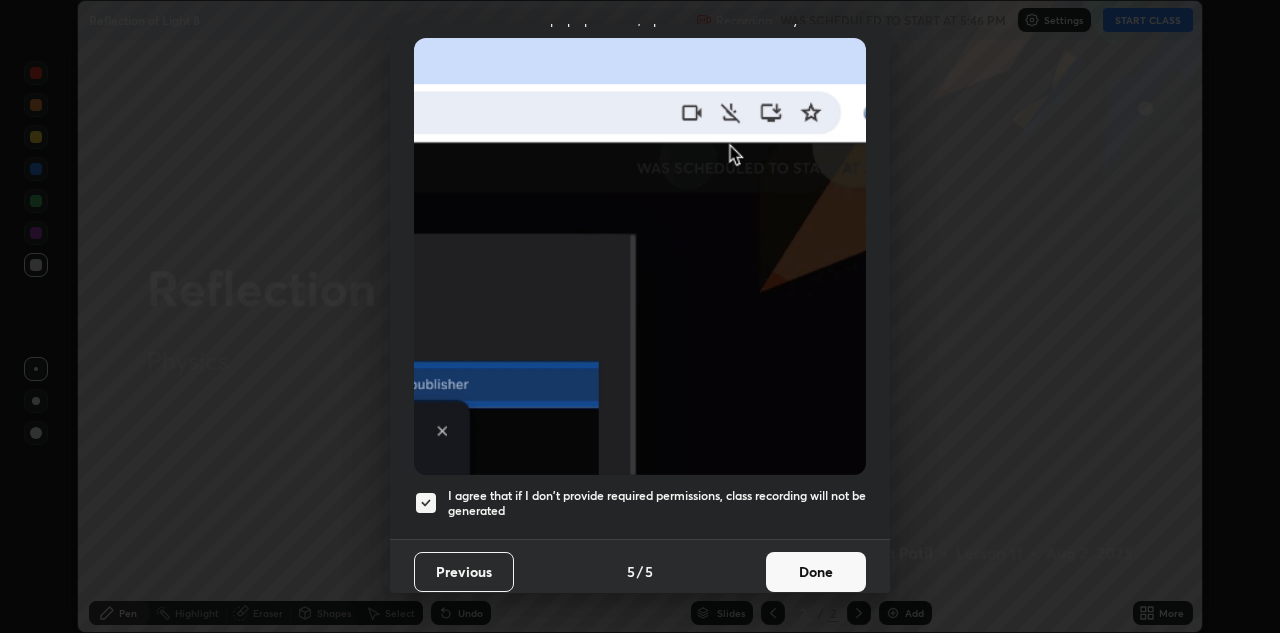 click on "Done" at bounding box center (816, 572) 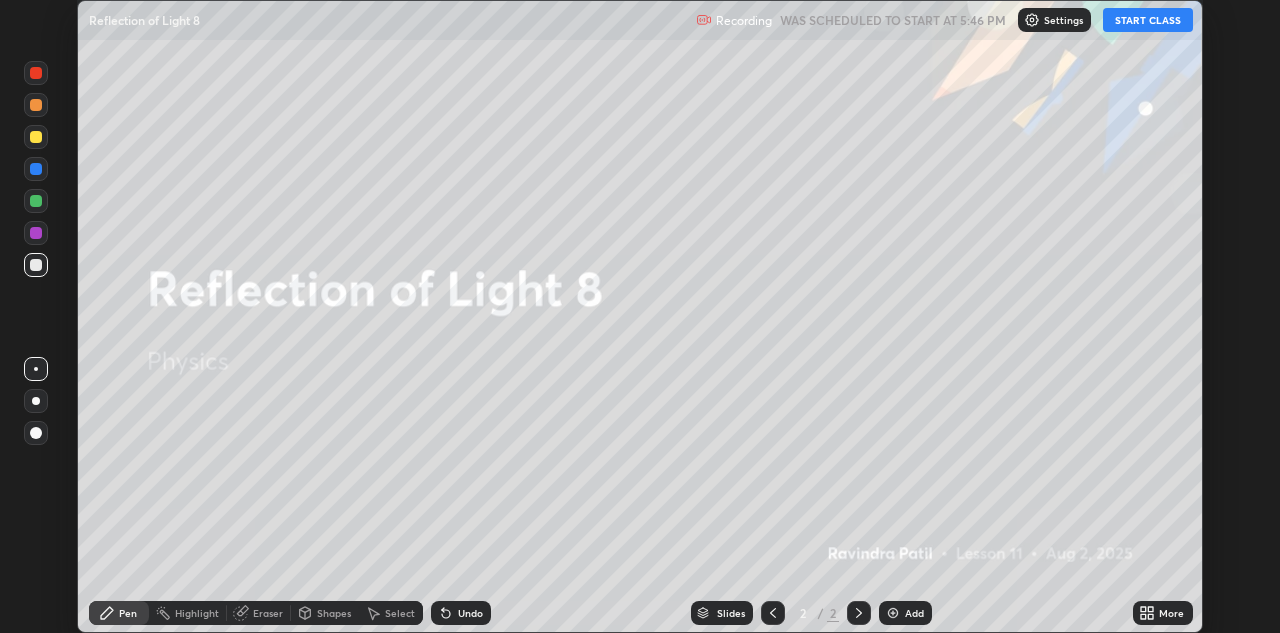 click on "START CLASS" at bounding box center (1148, 20) 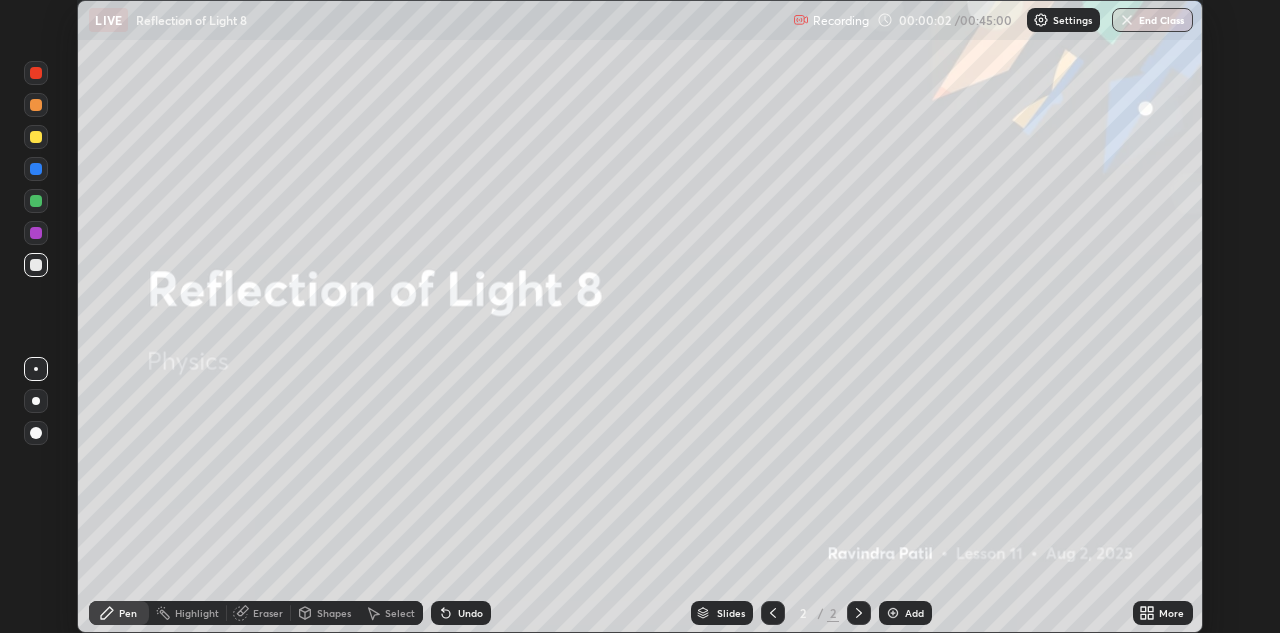 click 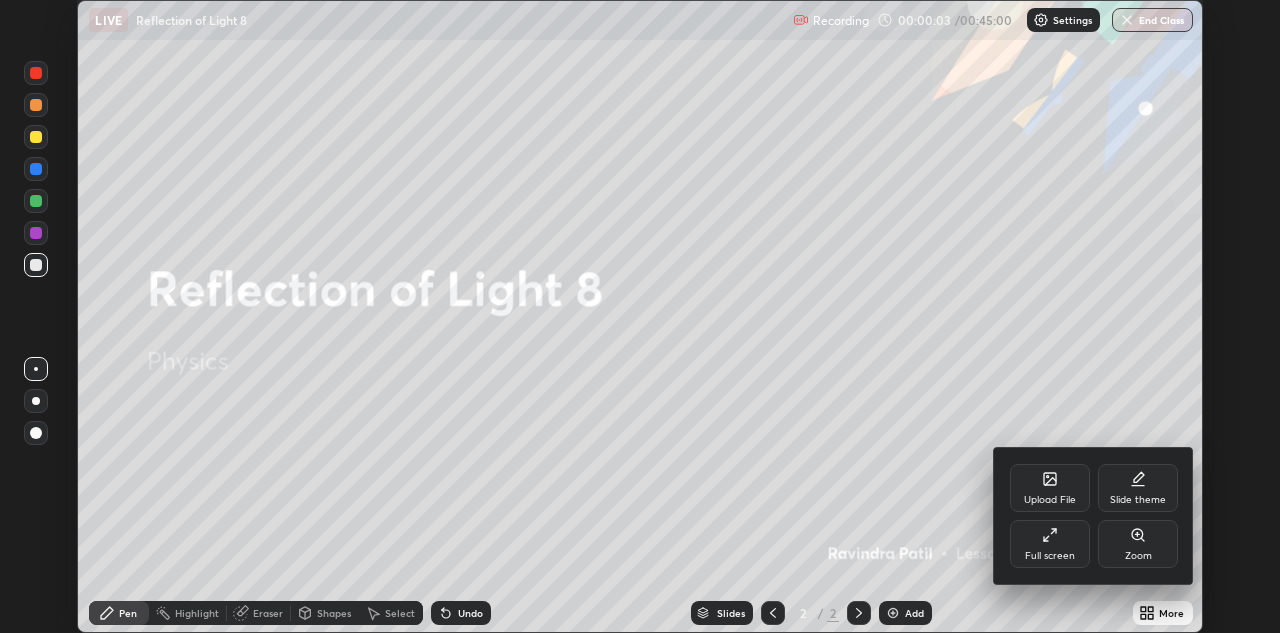 click 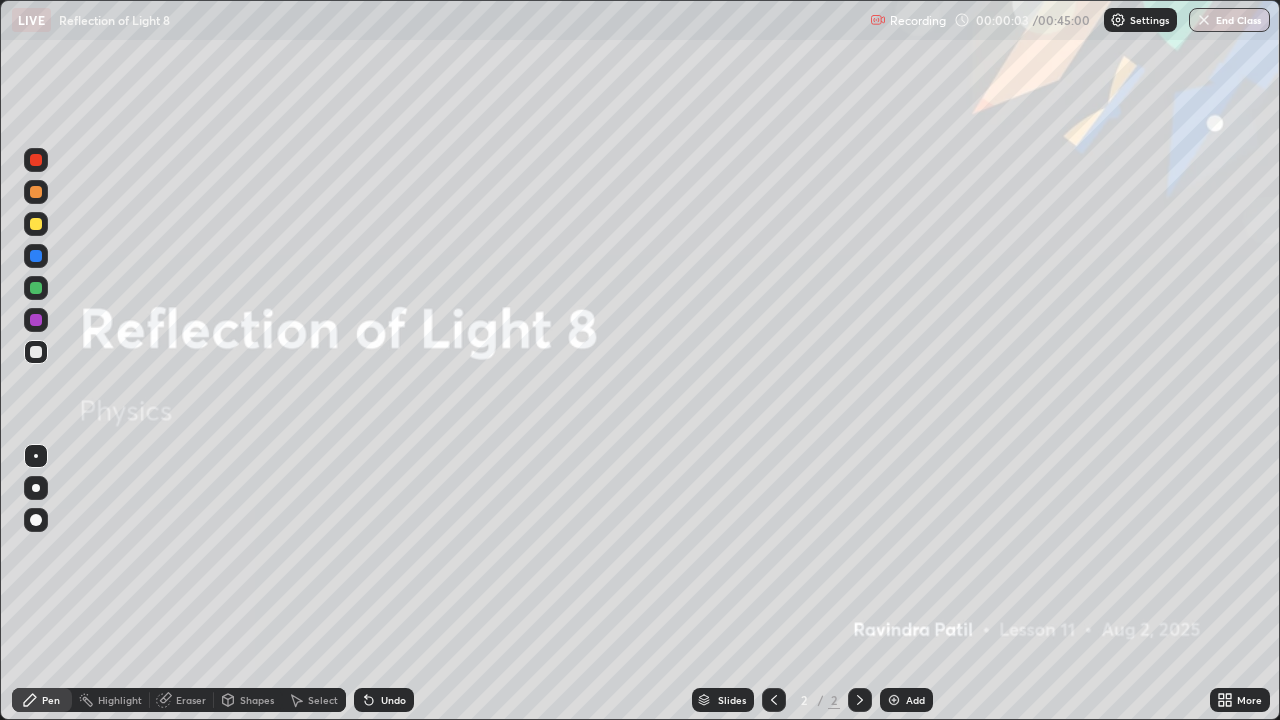 scroll, scrollTop: 99280, scrollLeft: 98720, axis: both 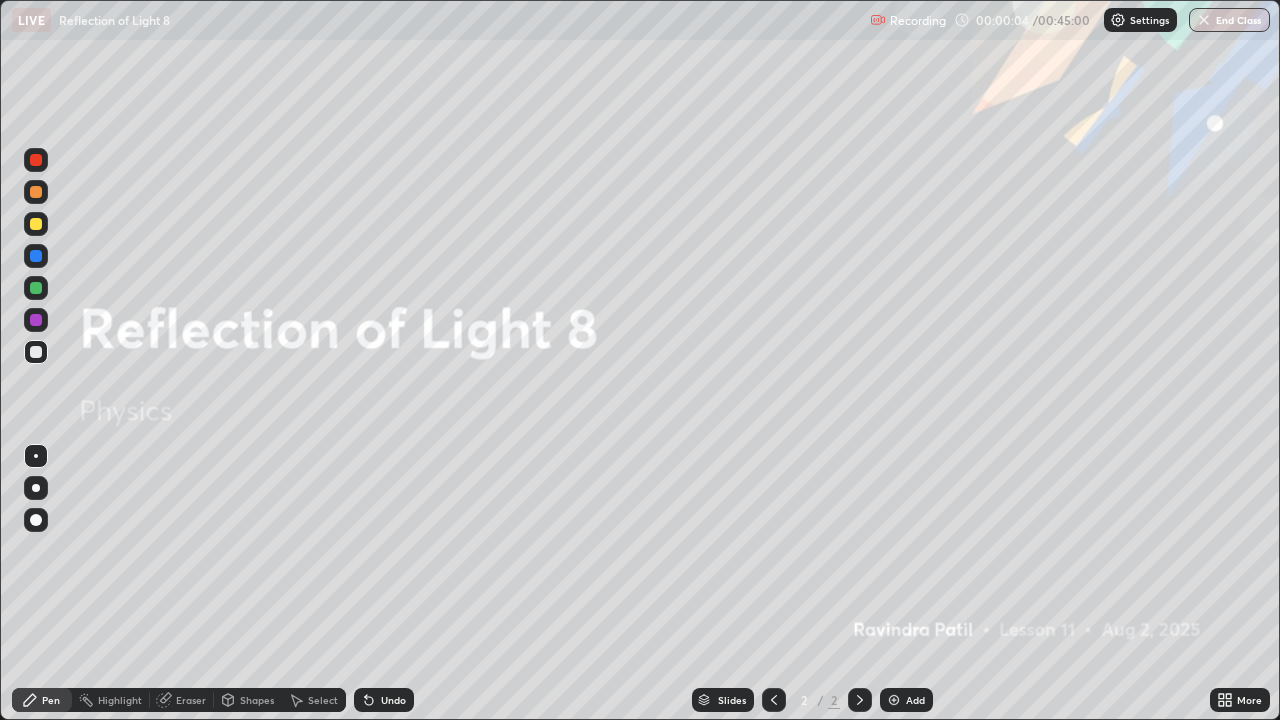 click on "Add" at bounding box center (915, 700) 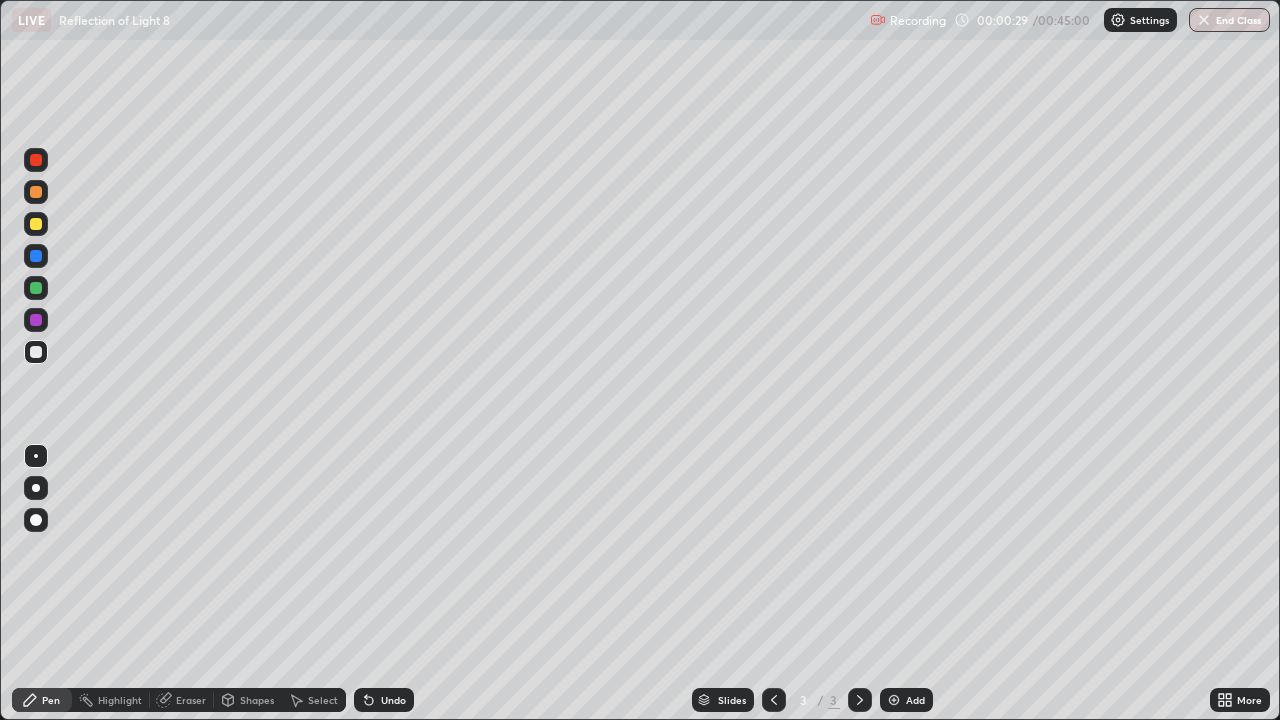click on "Pen" at bounding box center [51, 700] 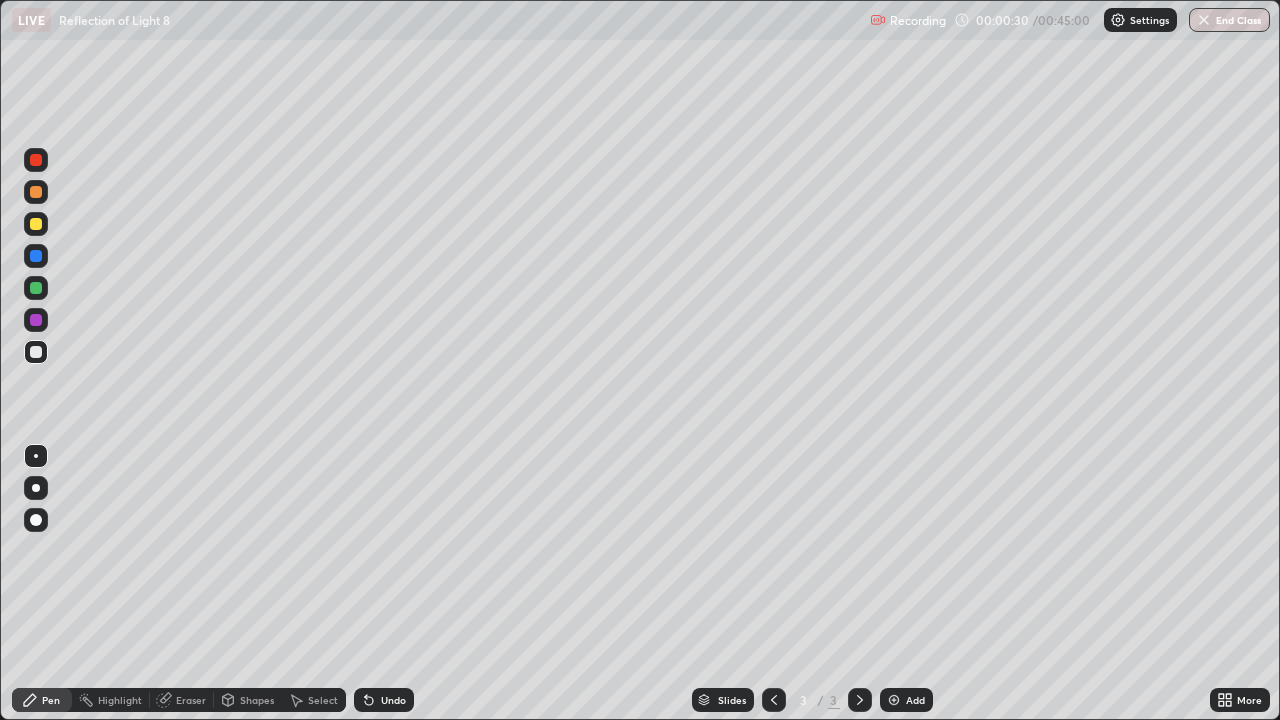 click at bounding box center [36, 224] 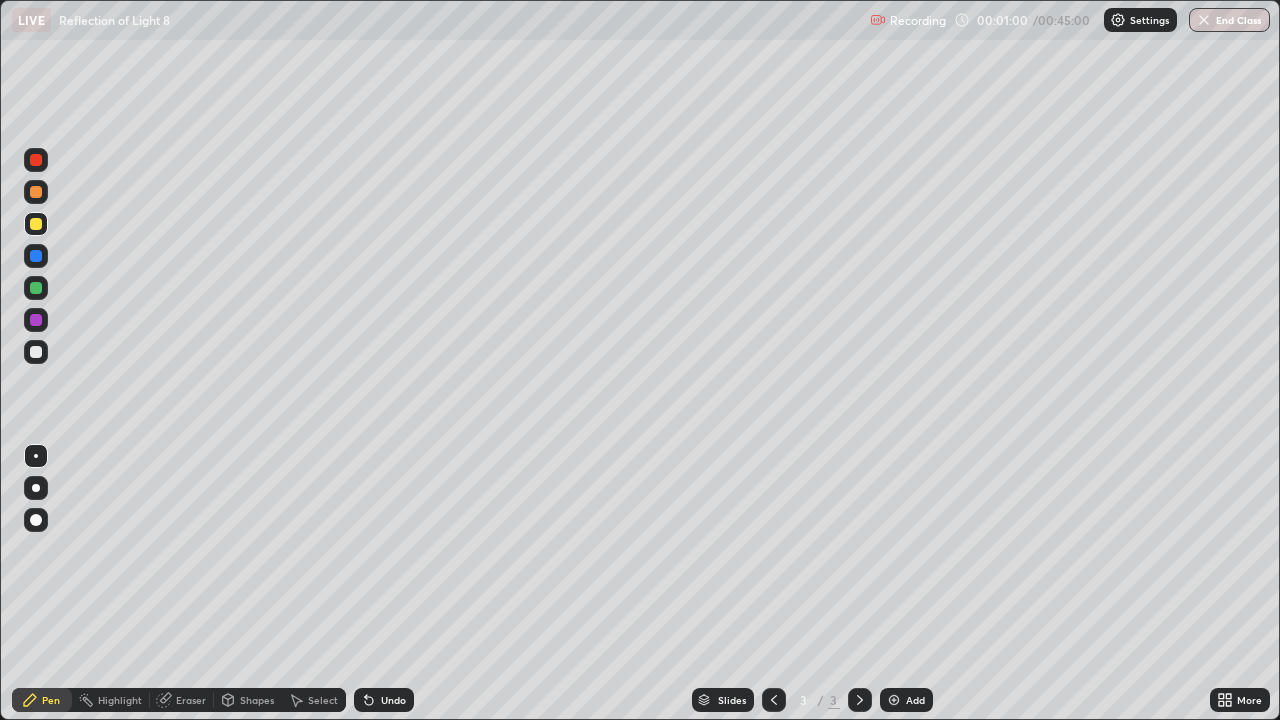 click on "Pen" at bounding box center [51, 700] 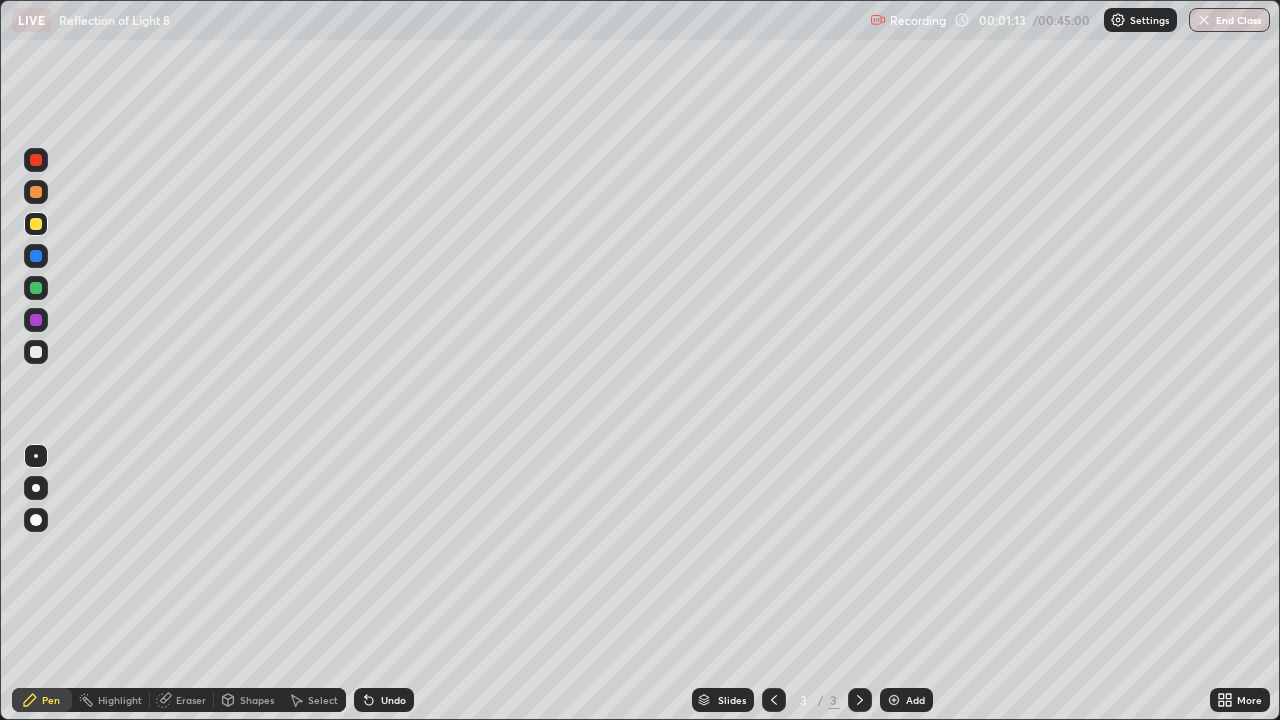 click at bounding box center [36, 192] 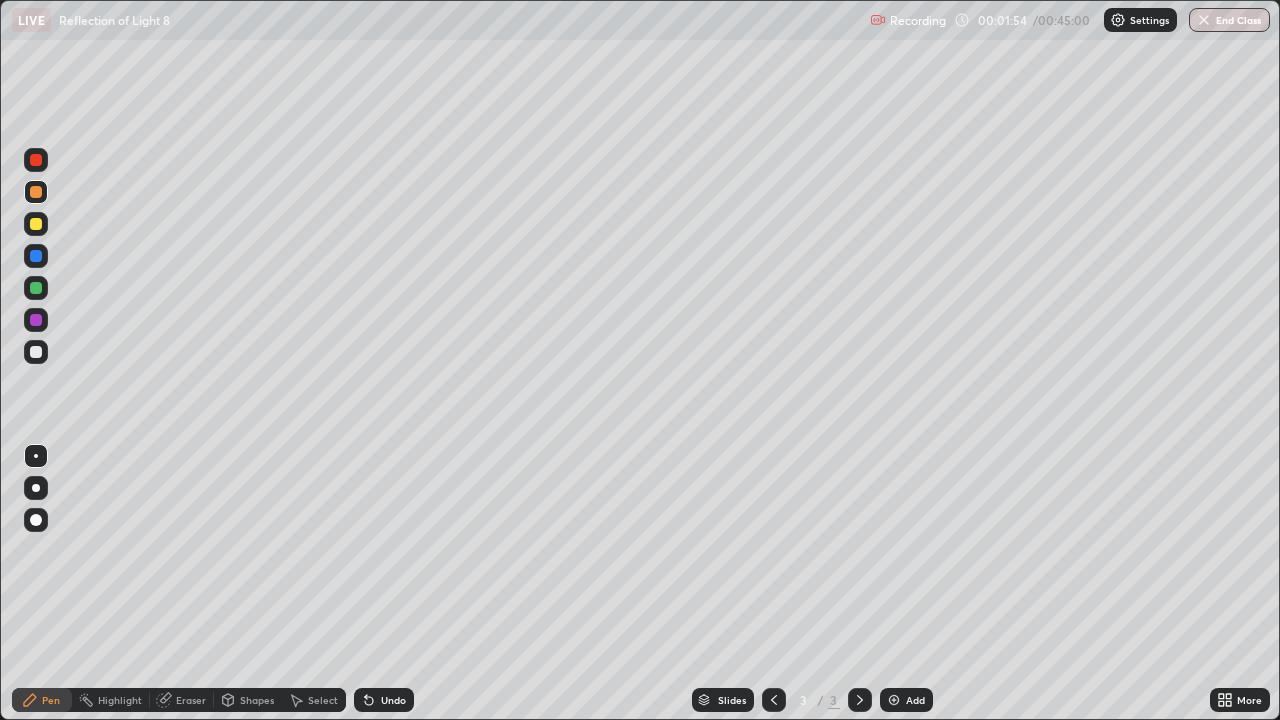 click at bounding box center (36, 224) 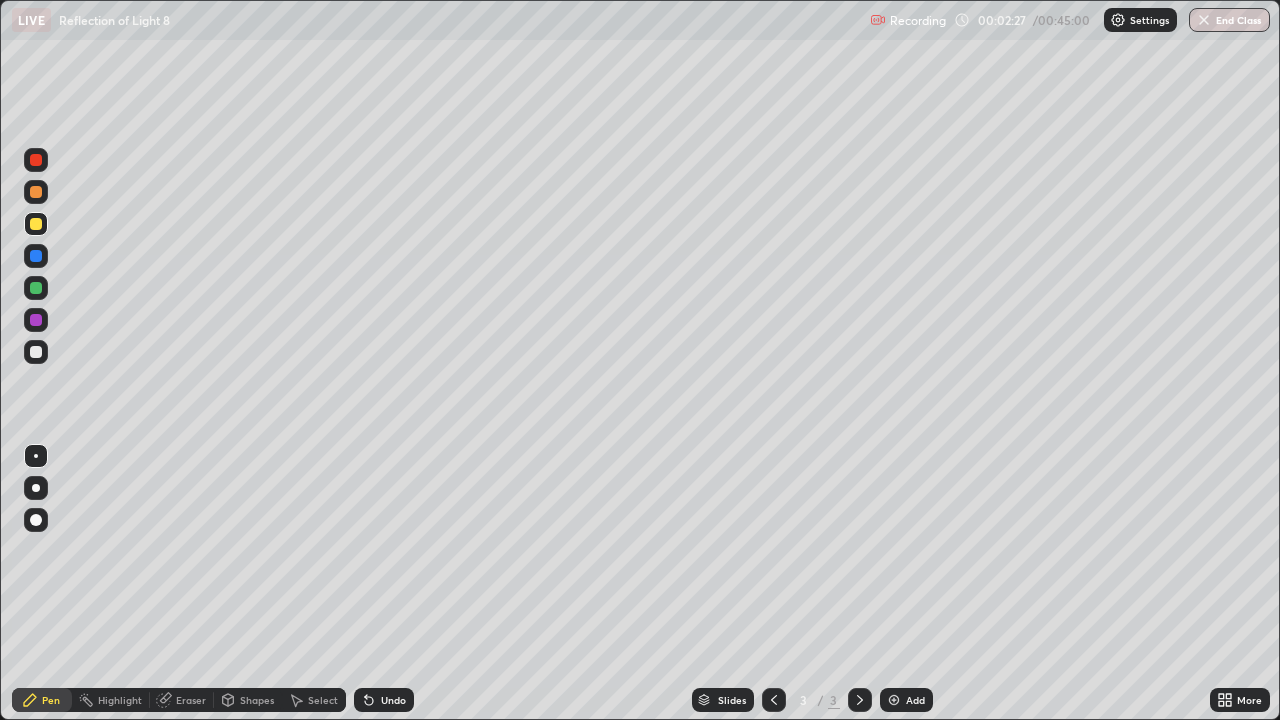 click on "Undo" at bounding box center [393, 700] 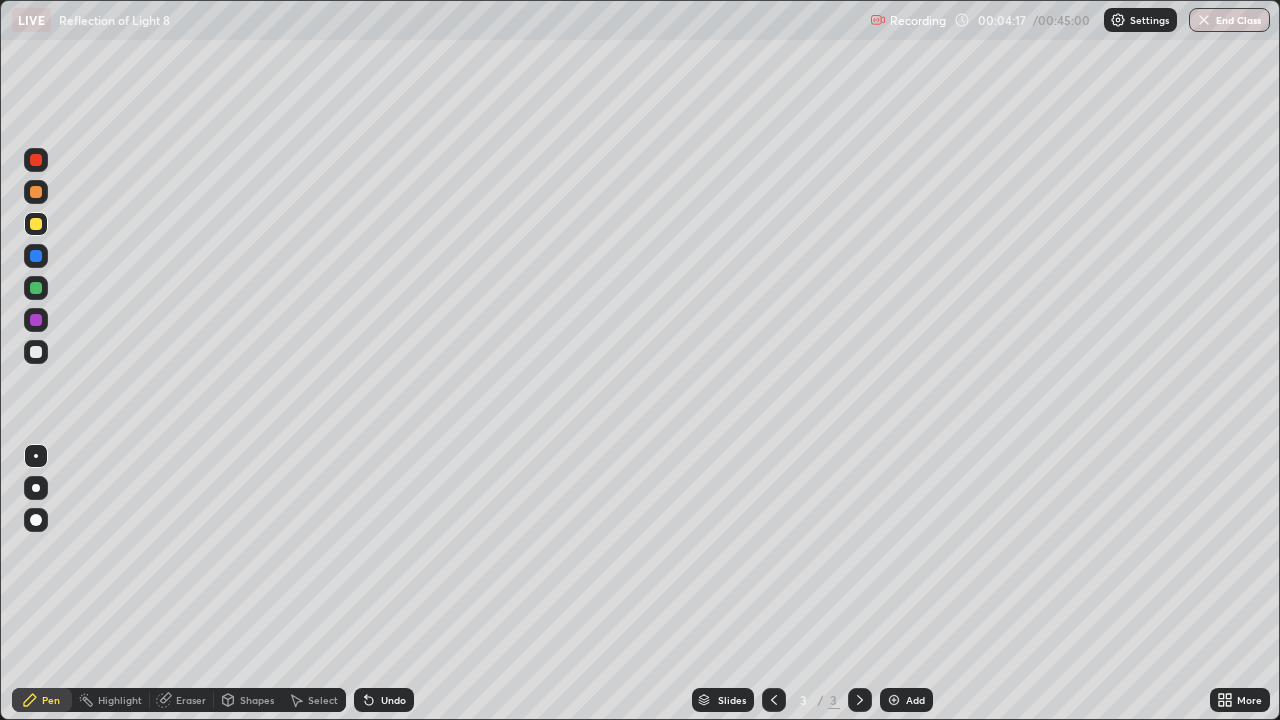 click at bounding box center [36, 256] 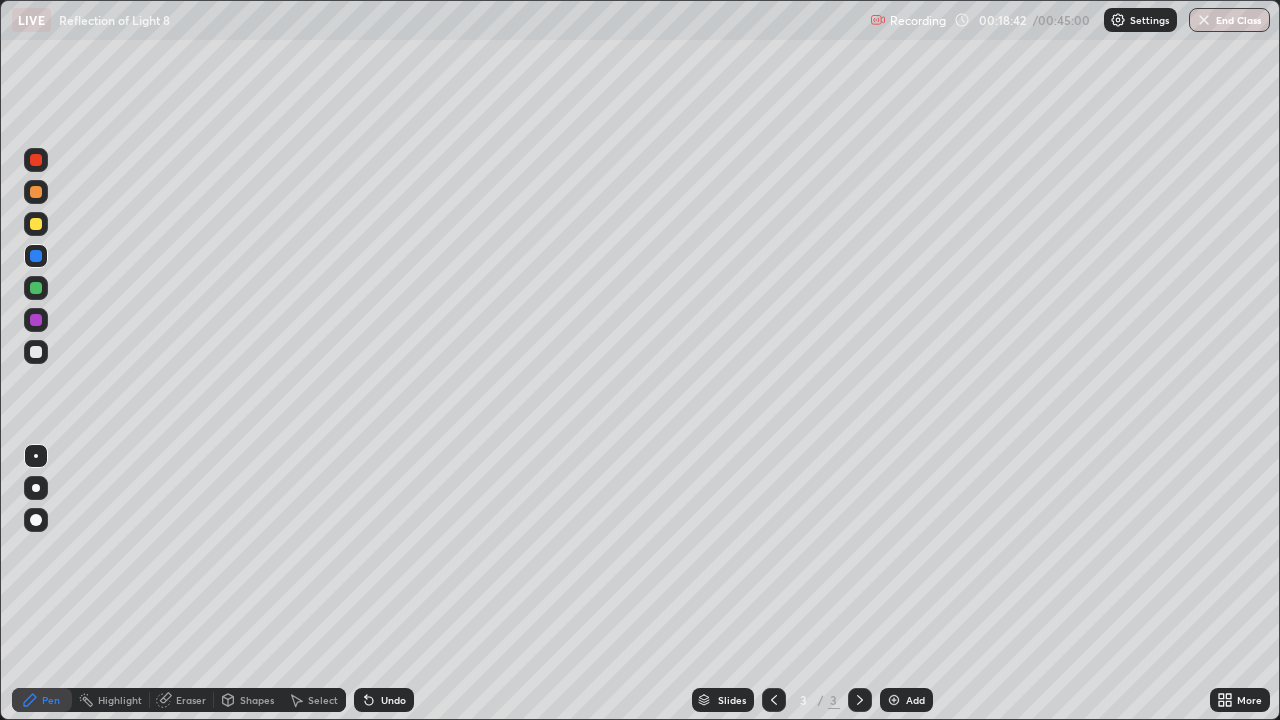 click on "Add" at bounding box center [915, 700] 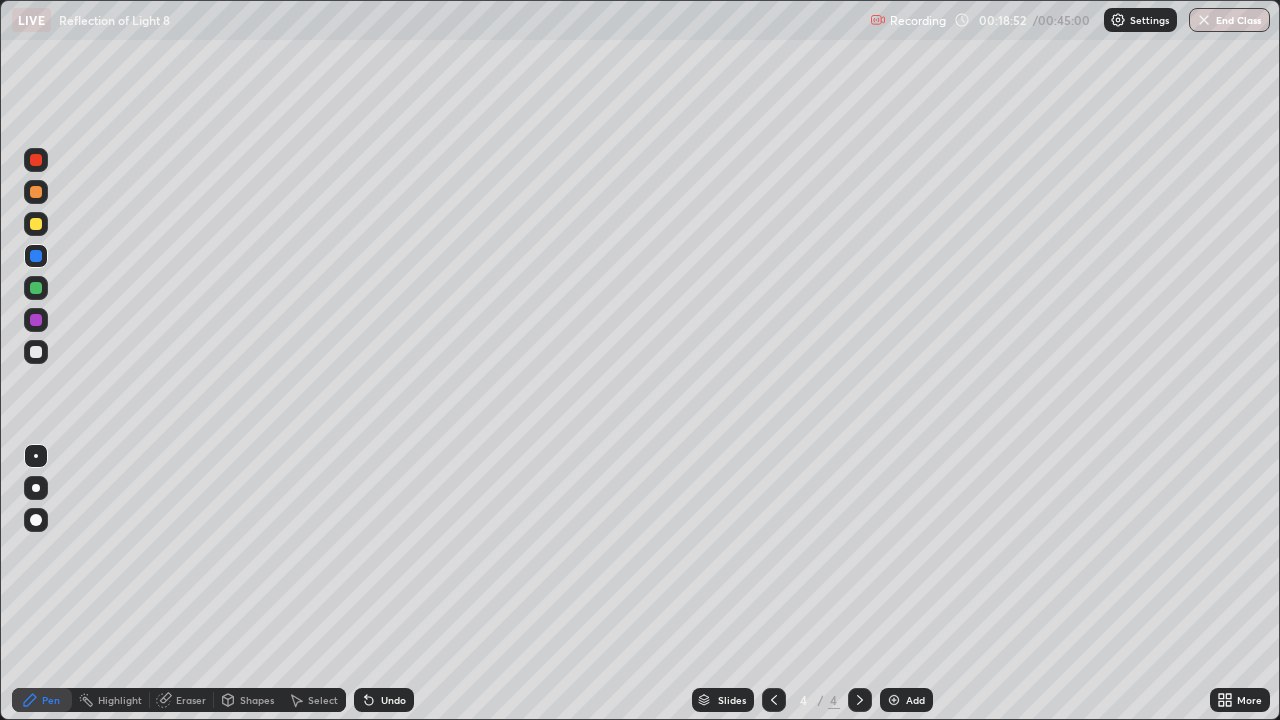click at bounding box center (36, 224) 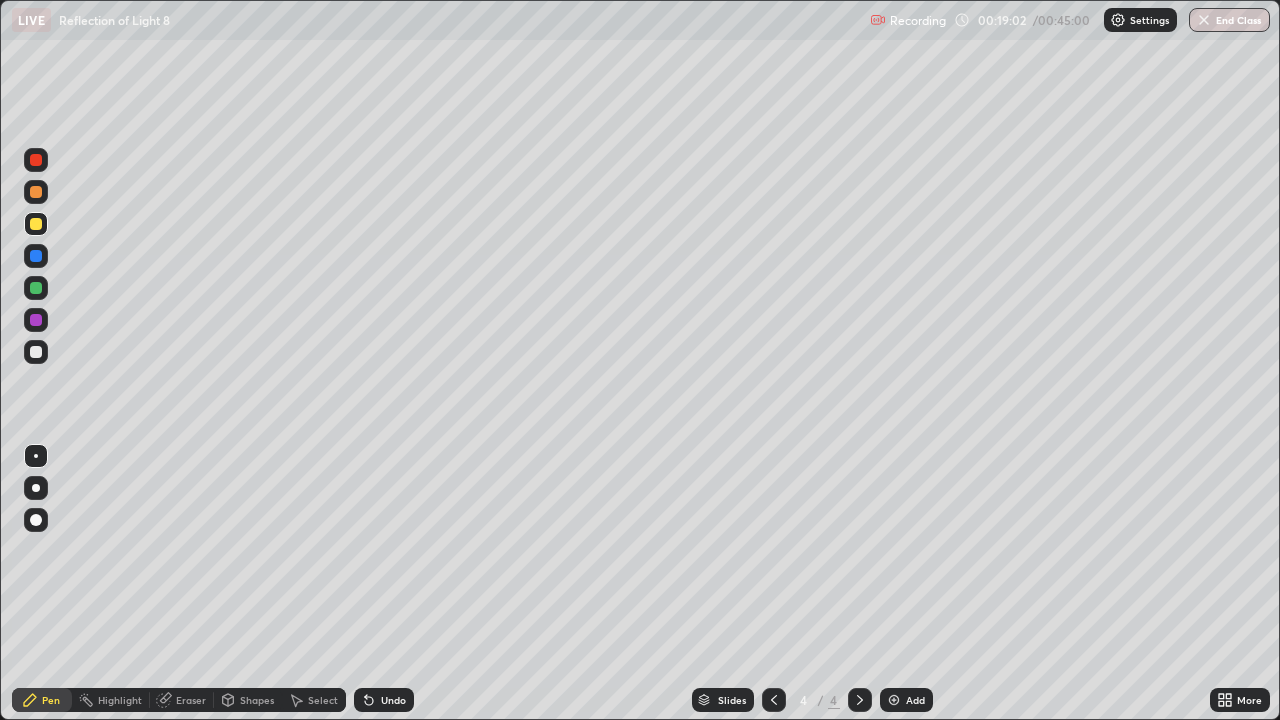 click at bounding box center (36, 192) 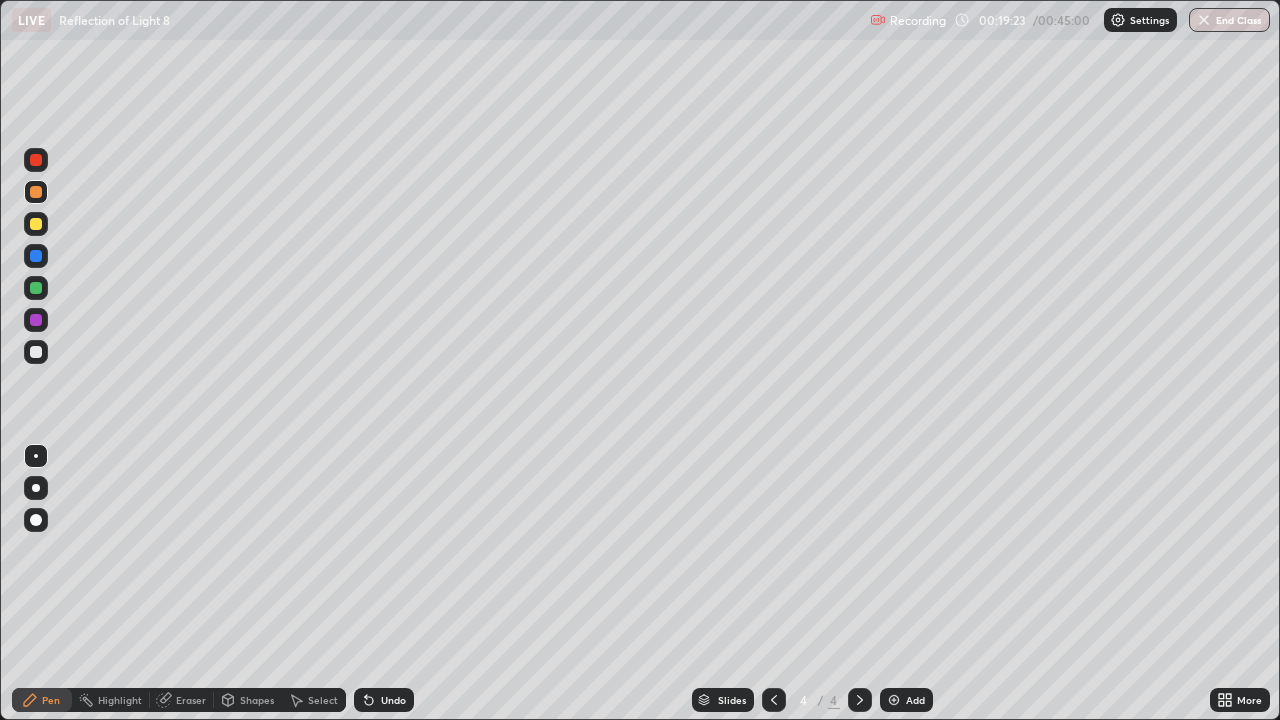 click at bounding box center [36, 224] 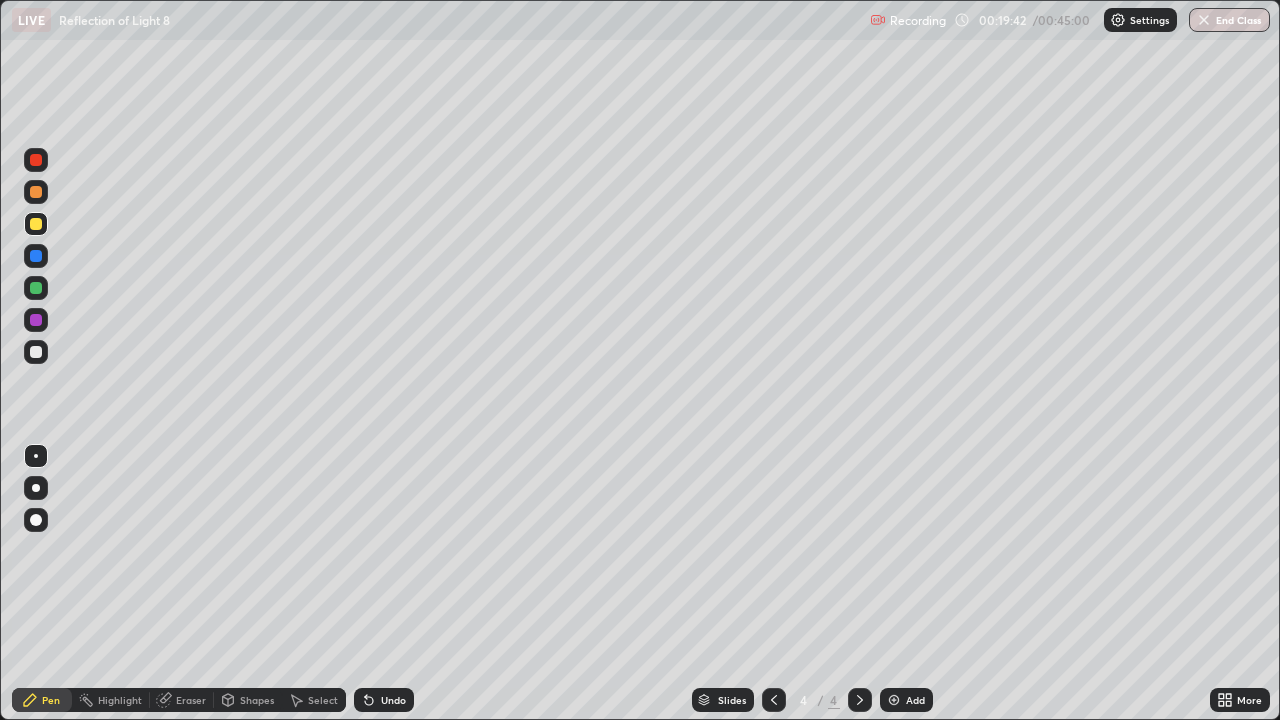 click on "Undo" at bounding box center (393, 700) 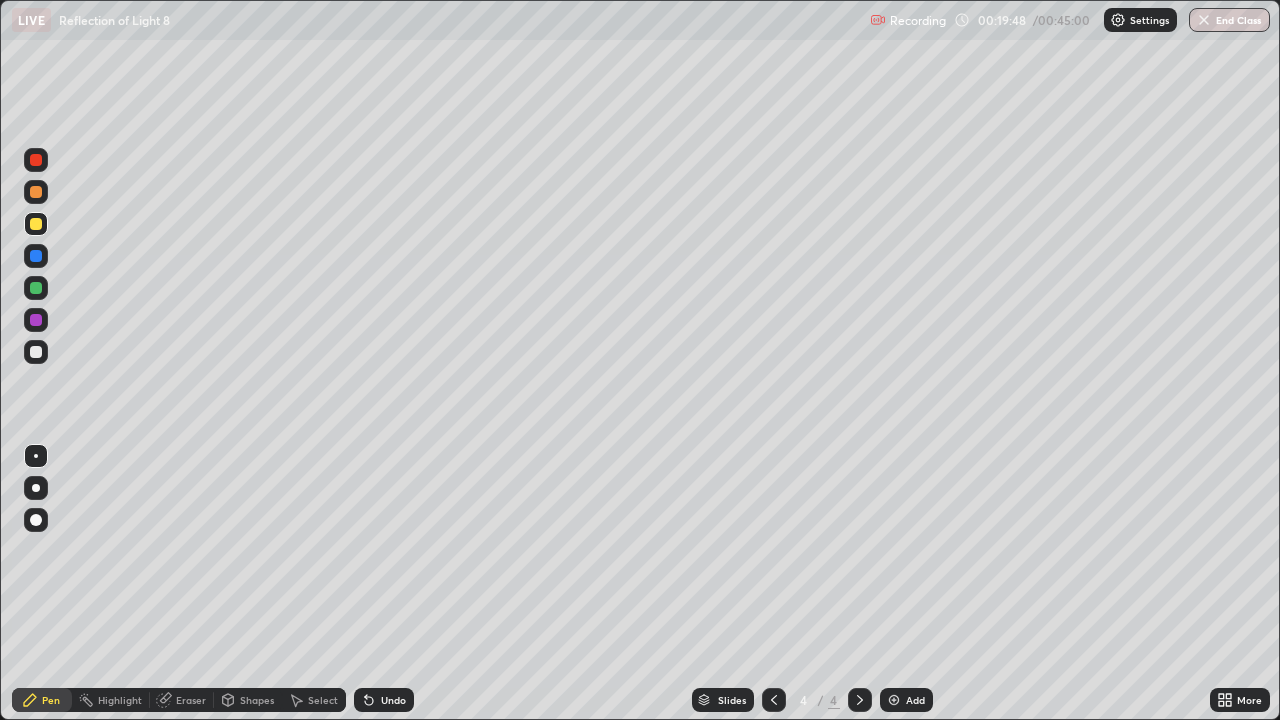 click at bounding box center [36, 352] 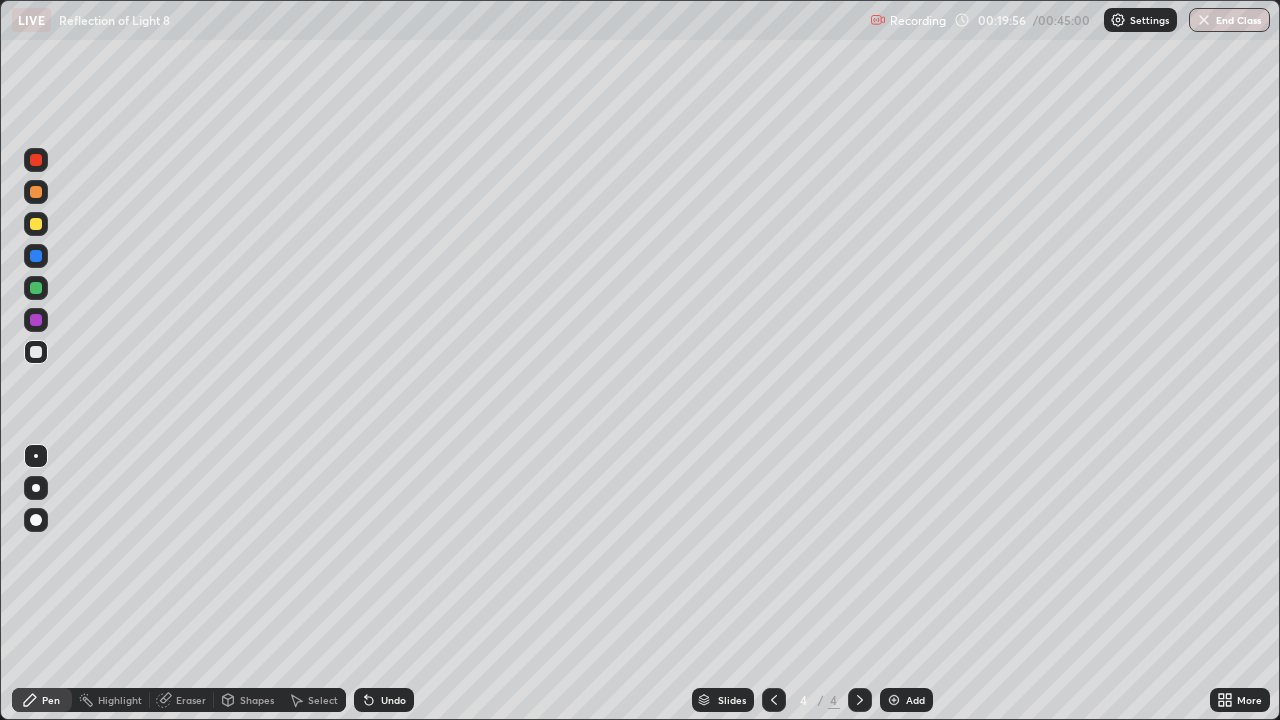 click on "Undo" at bounding box center (393, 700) 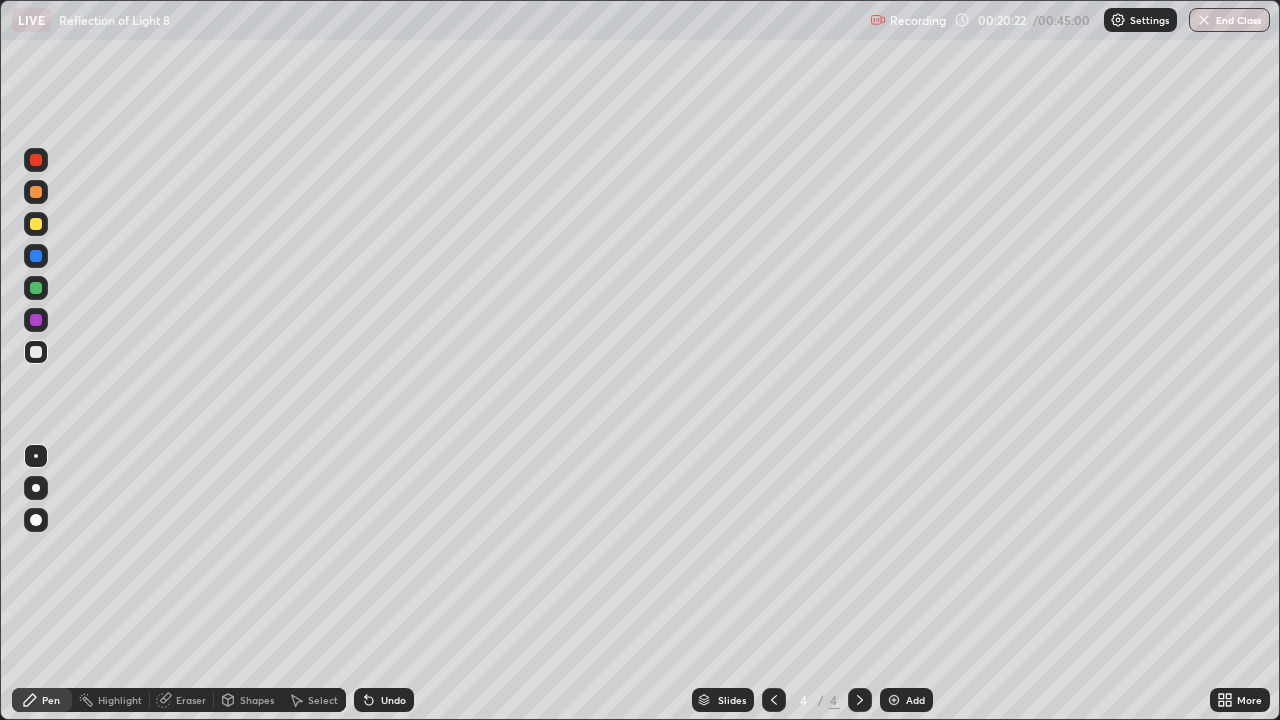 click at bounding box center [36, 320] 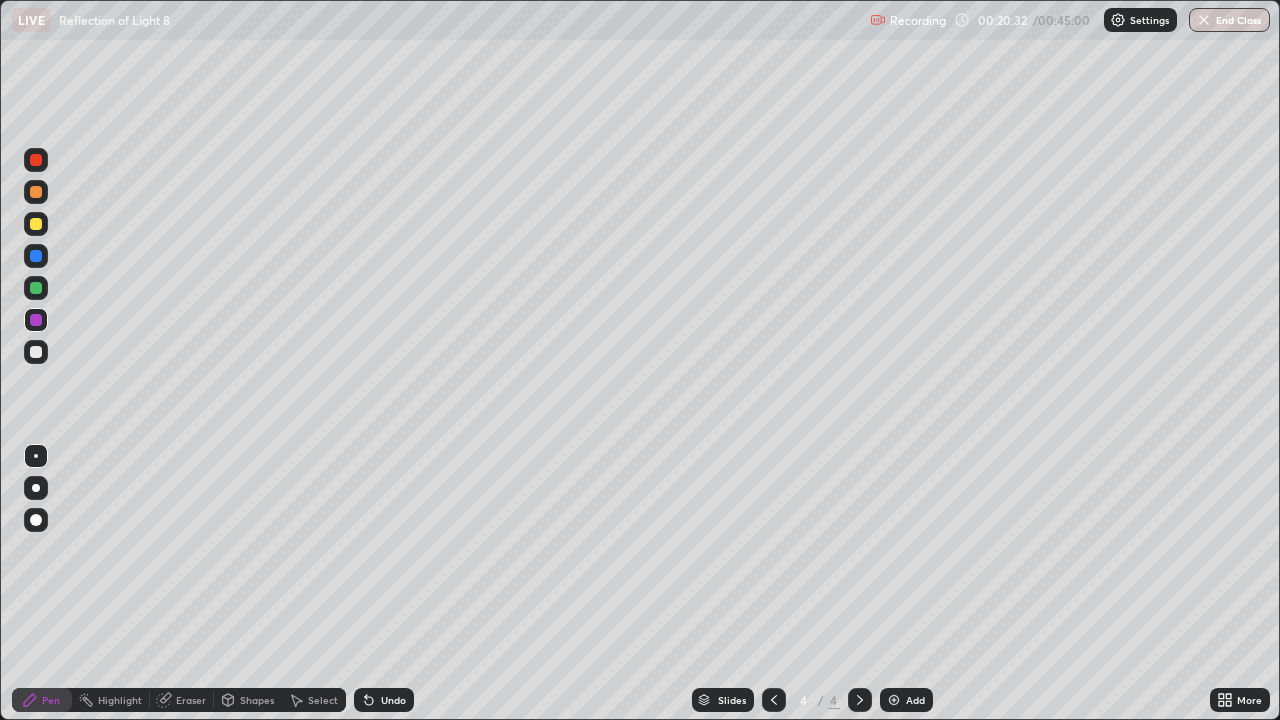 click on "Undo" at bounding box center [393, 700] 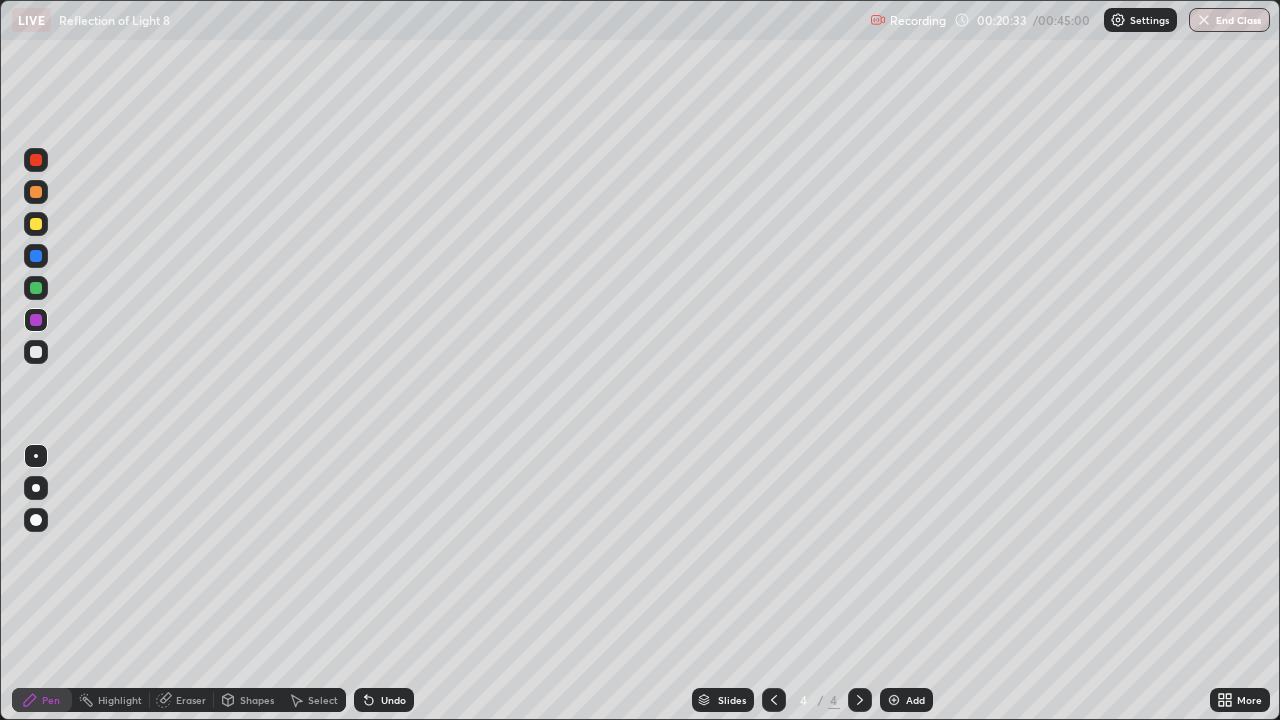 click on "Undo" at bounding box center [393, 700] 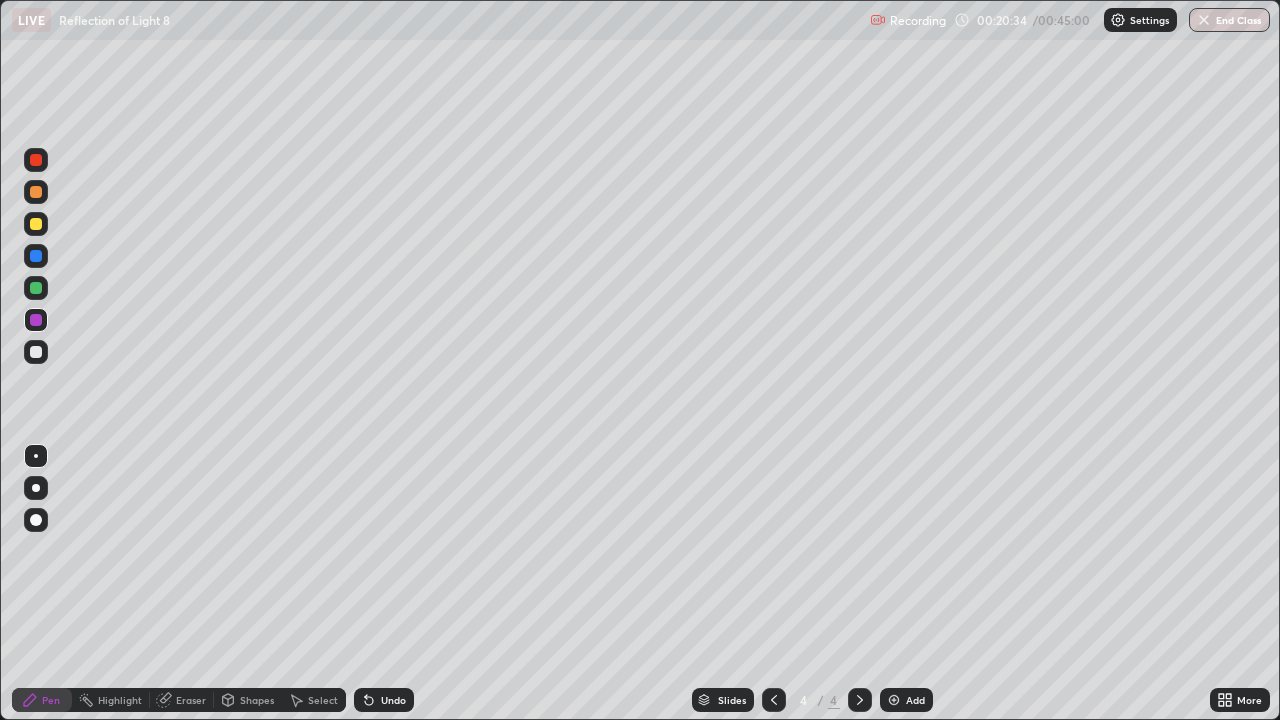click on "Undo" at bounding box center (393, 700) 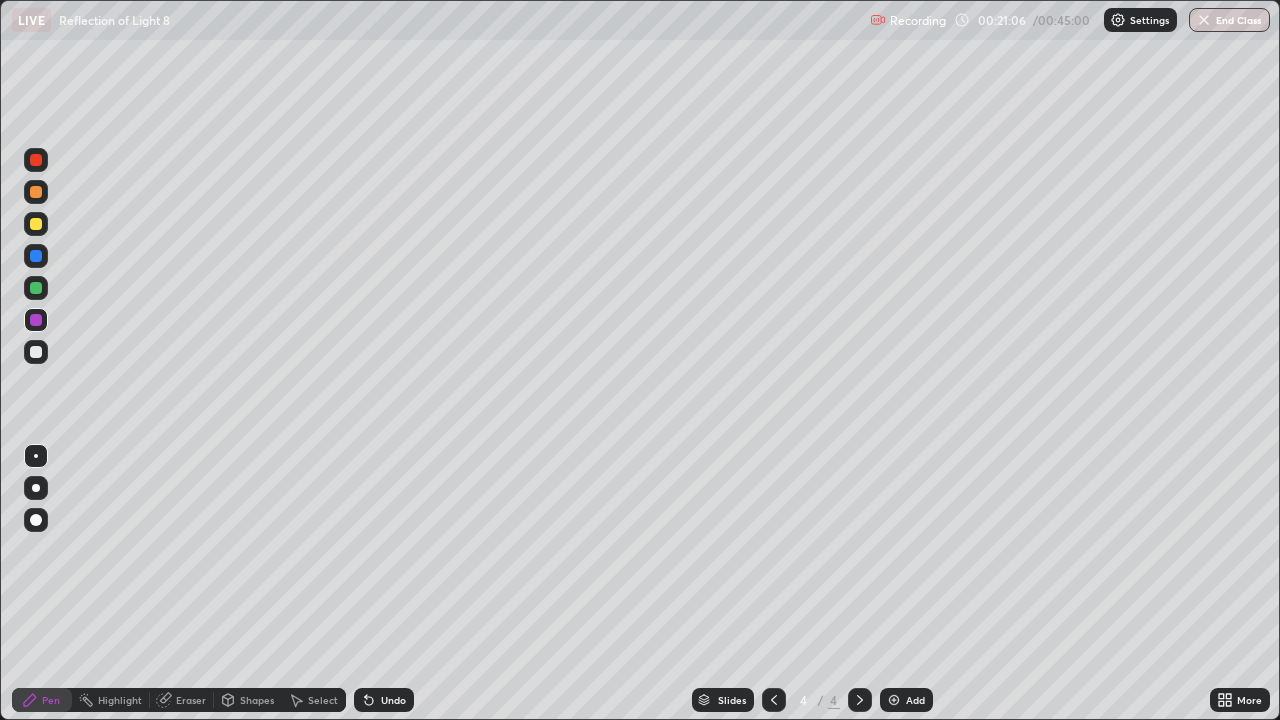 click on "Undo" at bounding box center (393, 700) 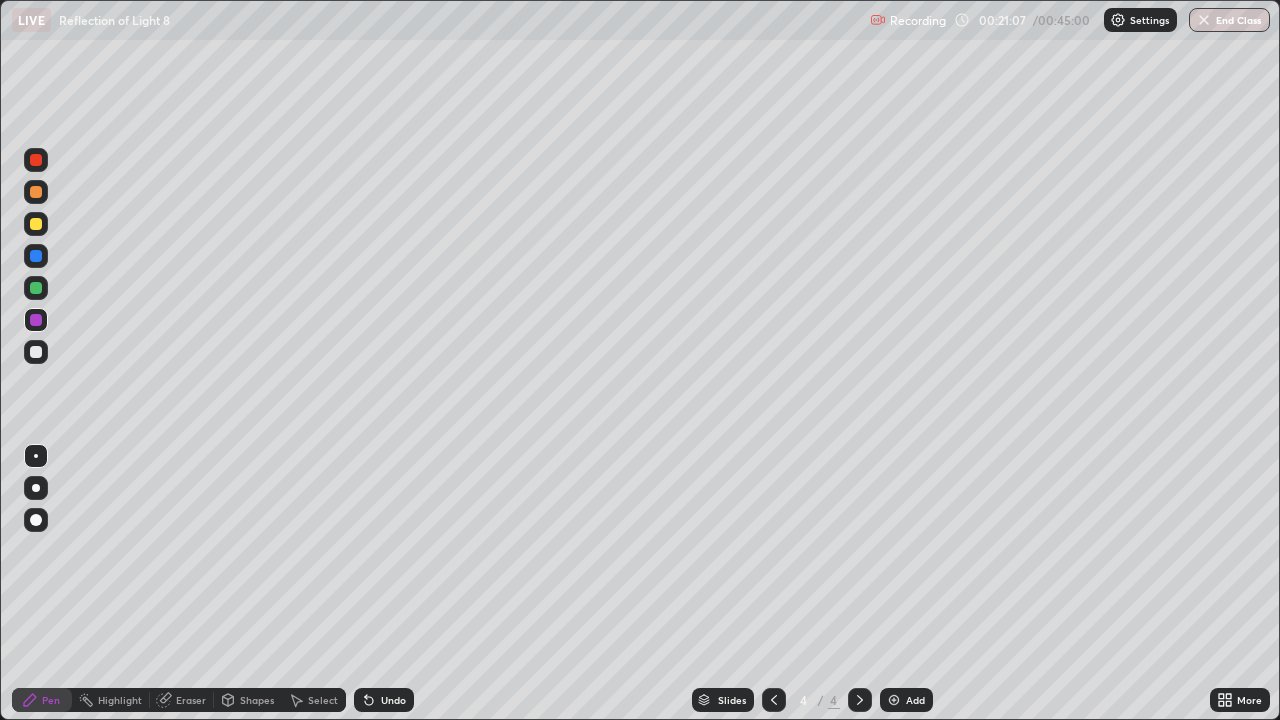 click at bounding box center [36, 352] 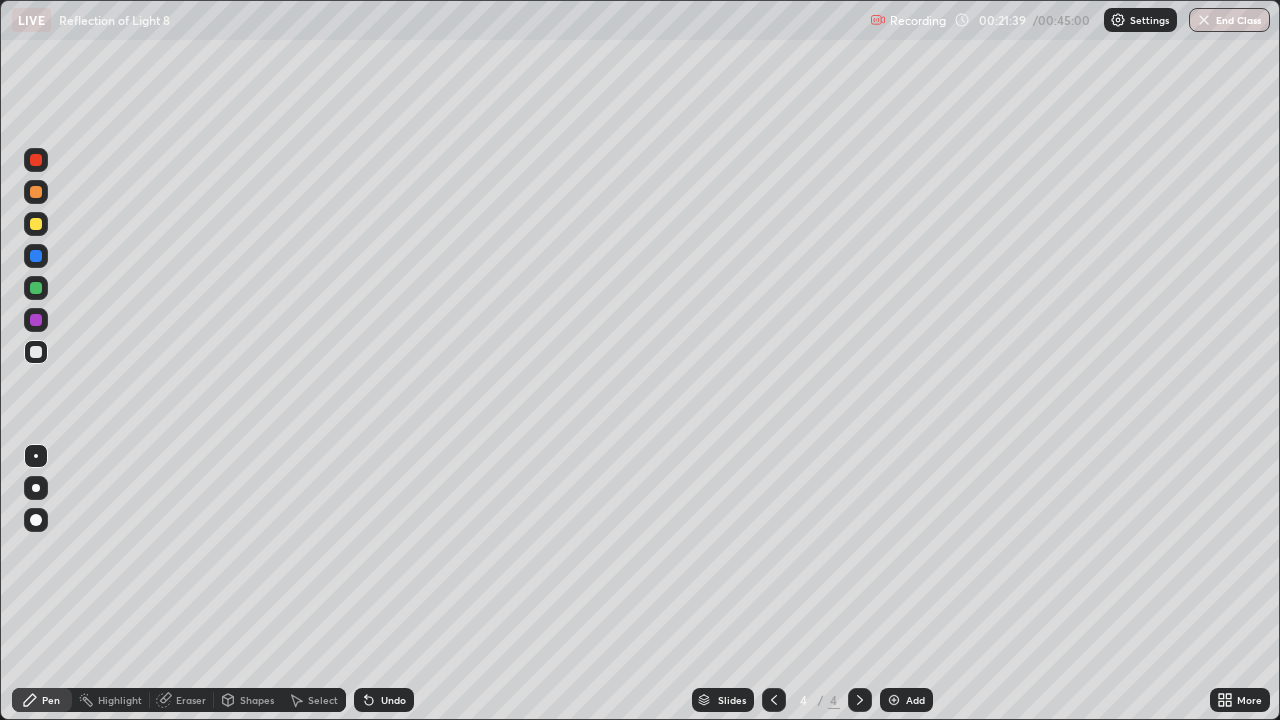 click on "Undo" at bounding box center (393, 700) 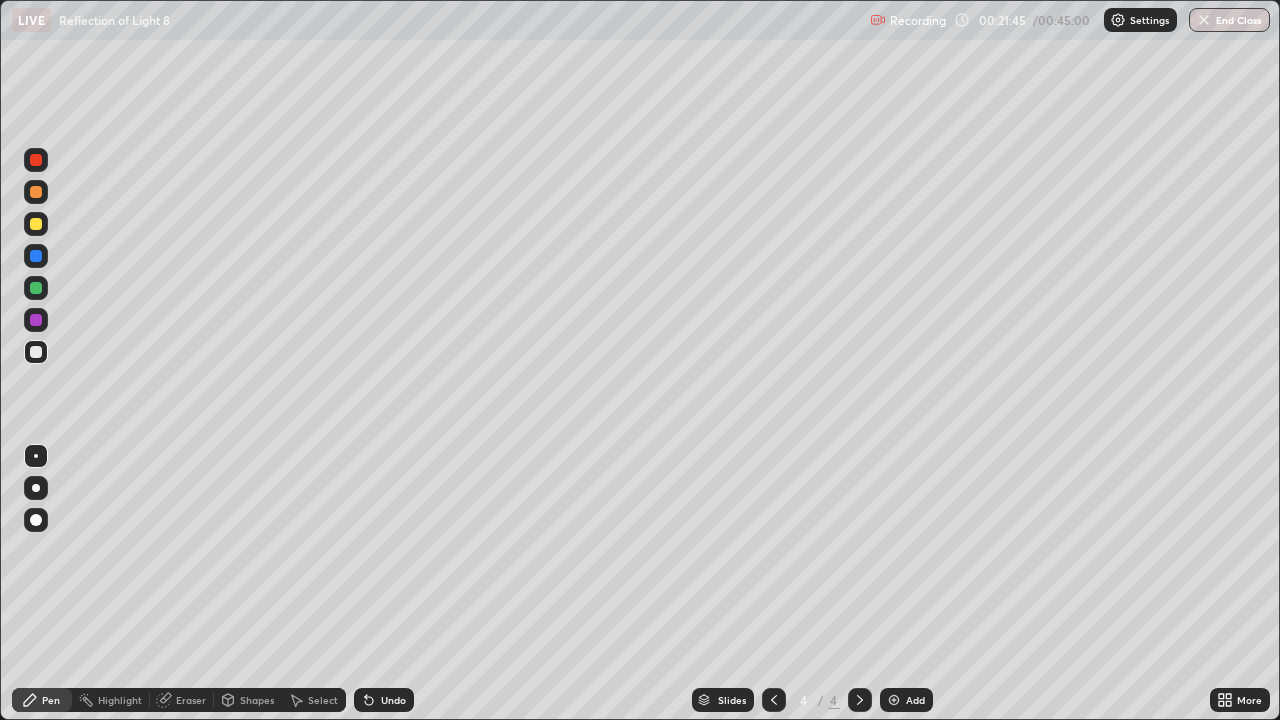 click on "Undo" at bounding box center (393, 700) 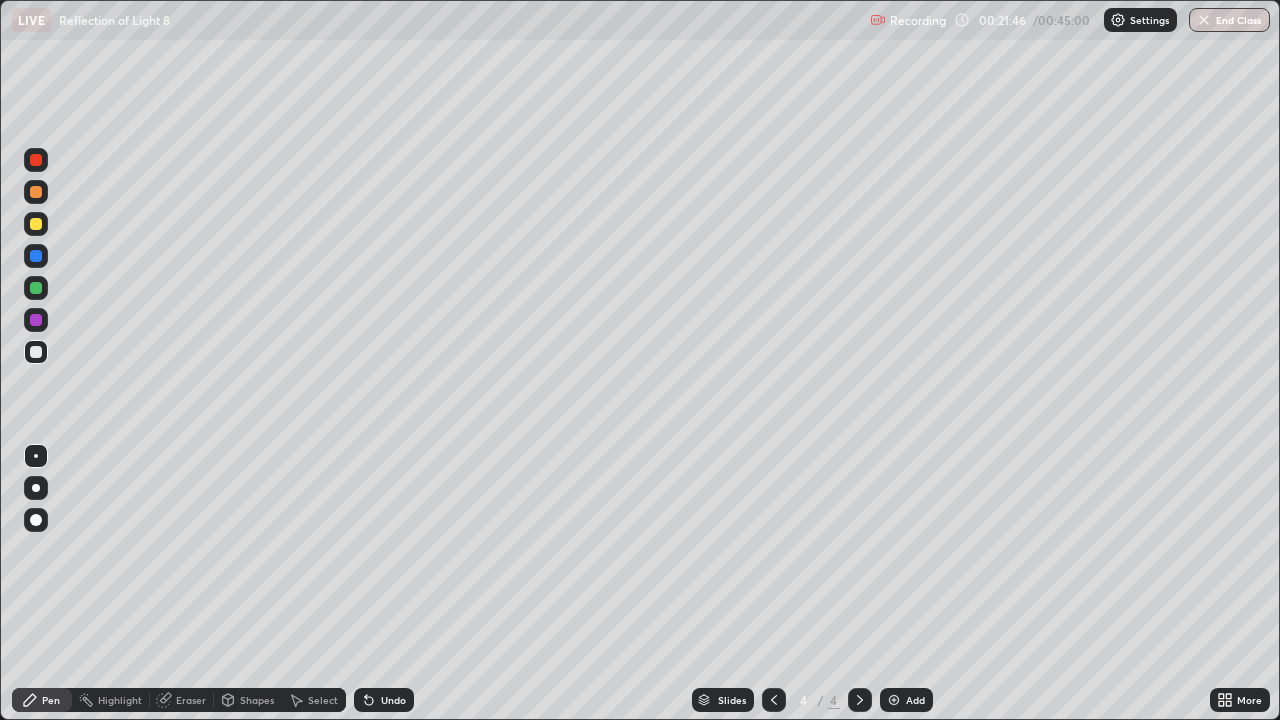 click on "Undo" at bounding box center [384, 700] 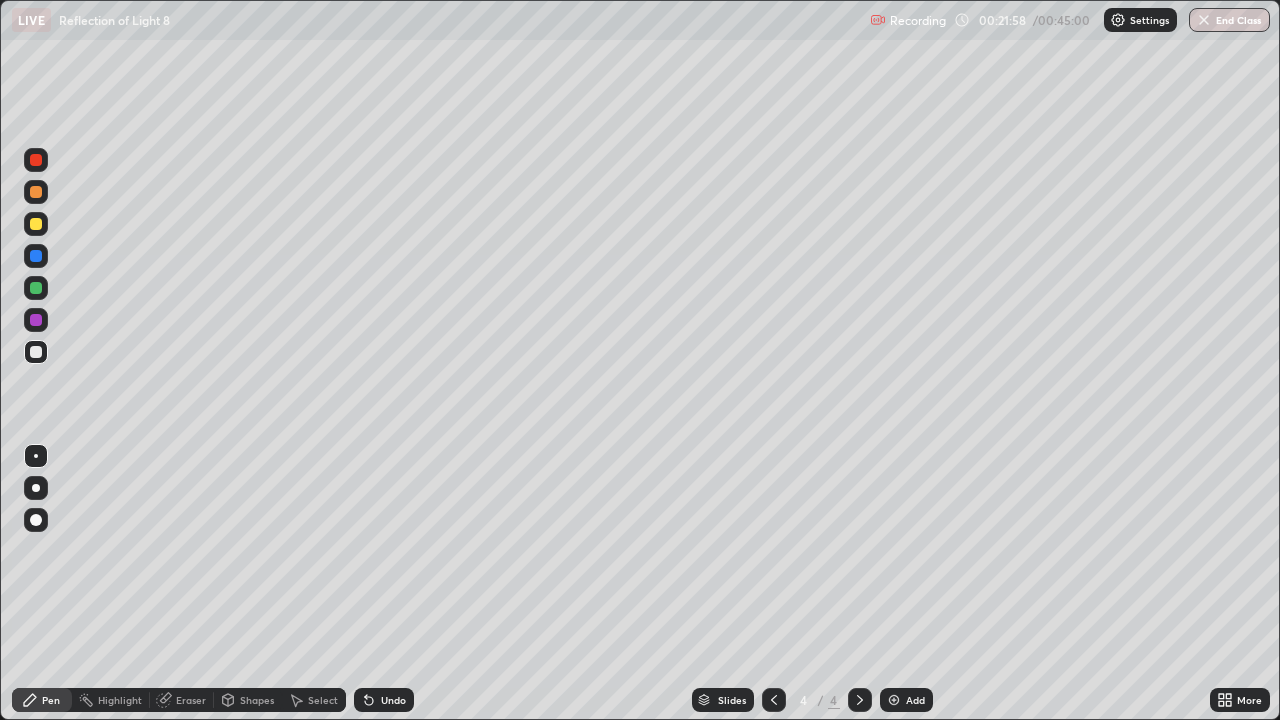 click at bounding box center [36, 288] 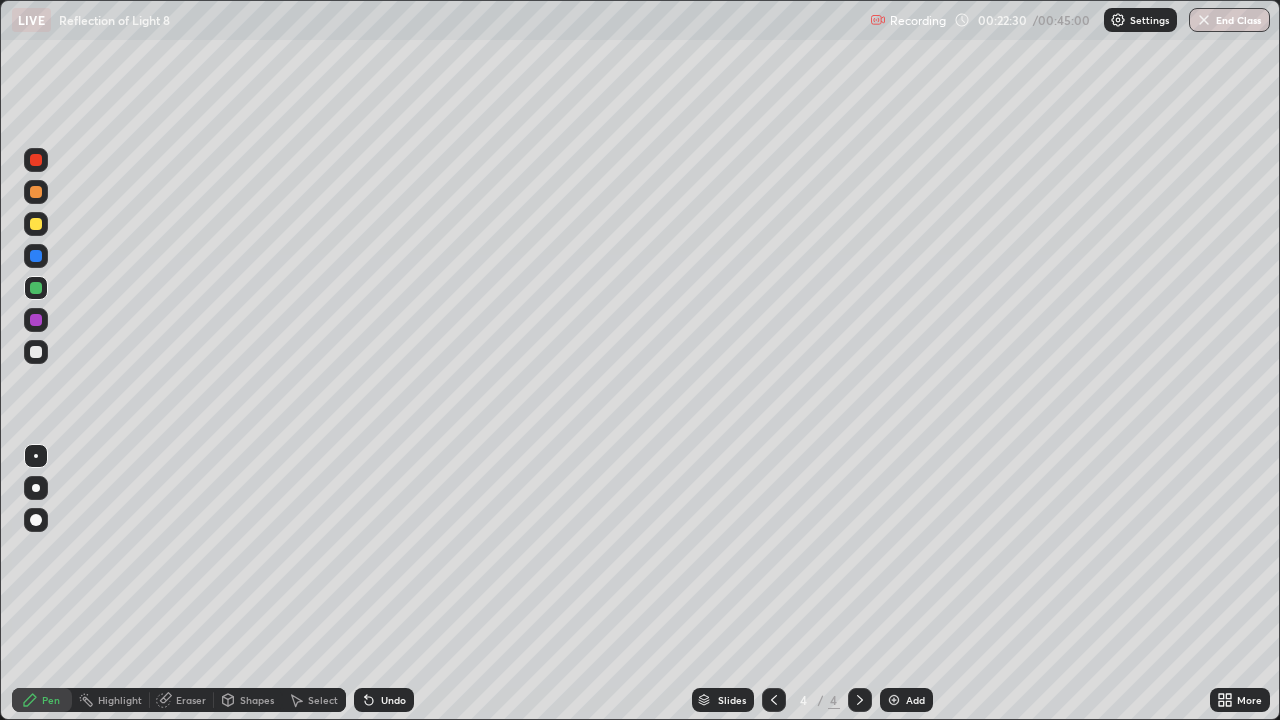 click on "Undo" at bounding box center [393, 700] 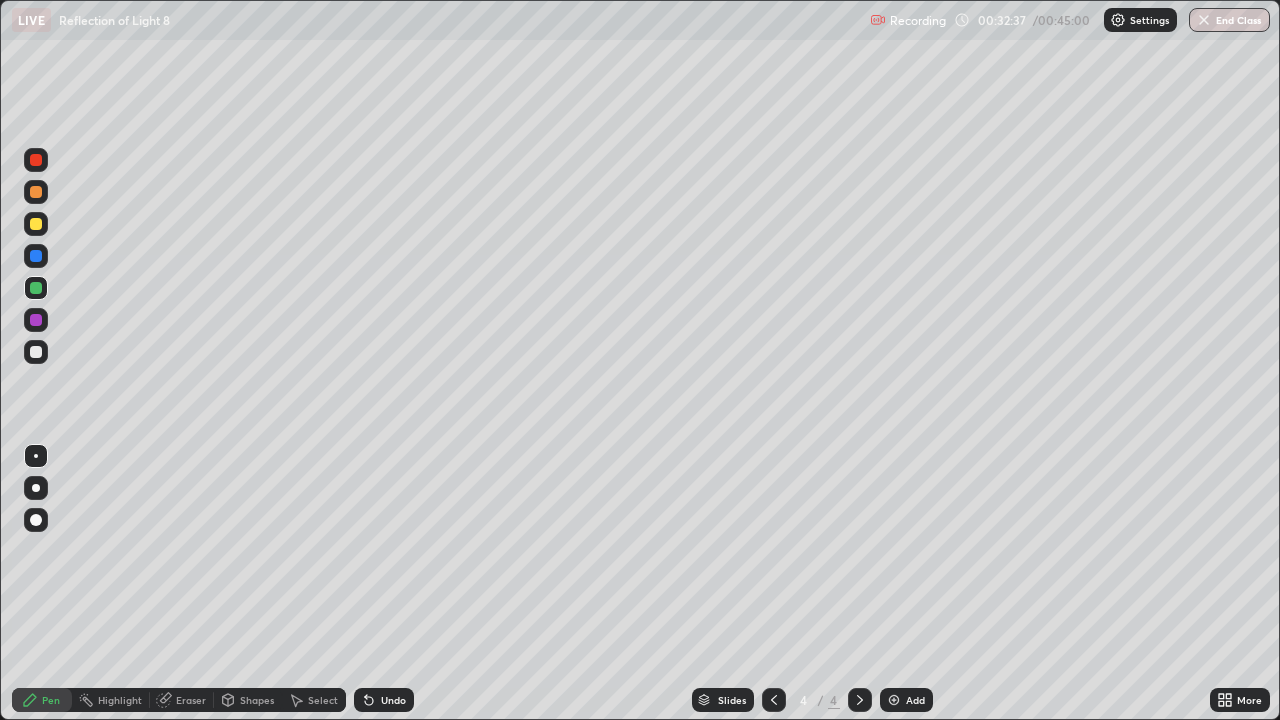 click on "Add" at bounding box center [915, 700] 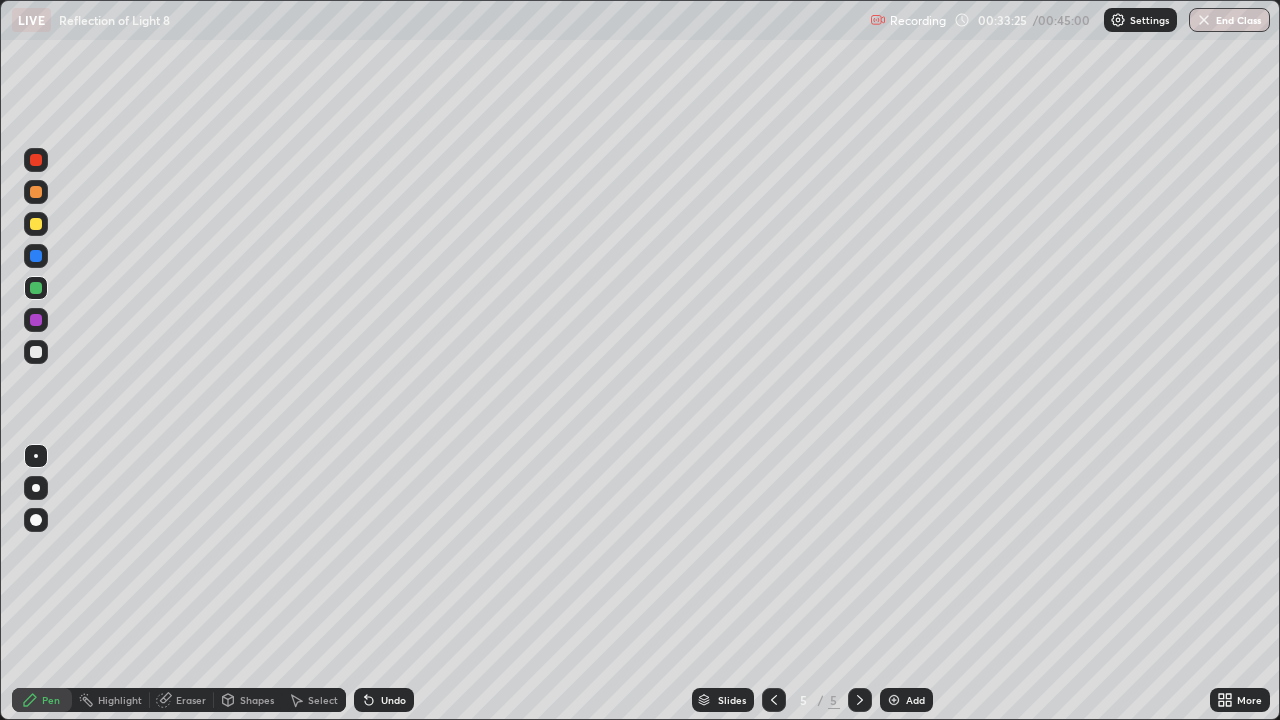 click on "Undo" at bounding box center [393, 700] 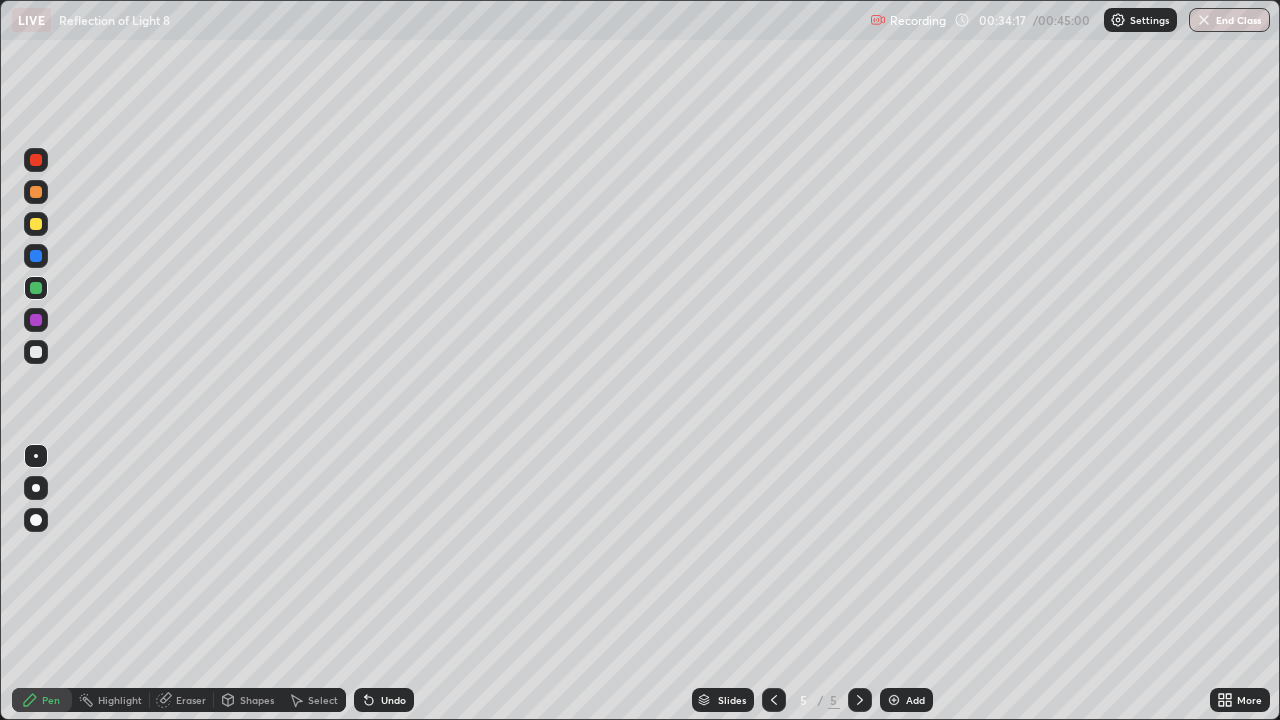click on "Undo" at bounding box center [393, 700] 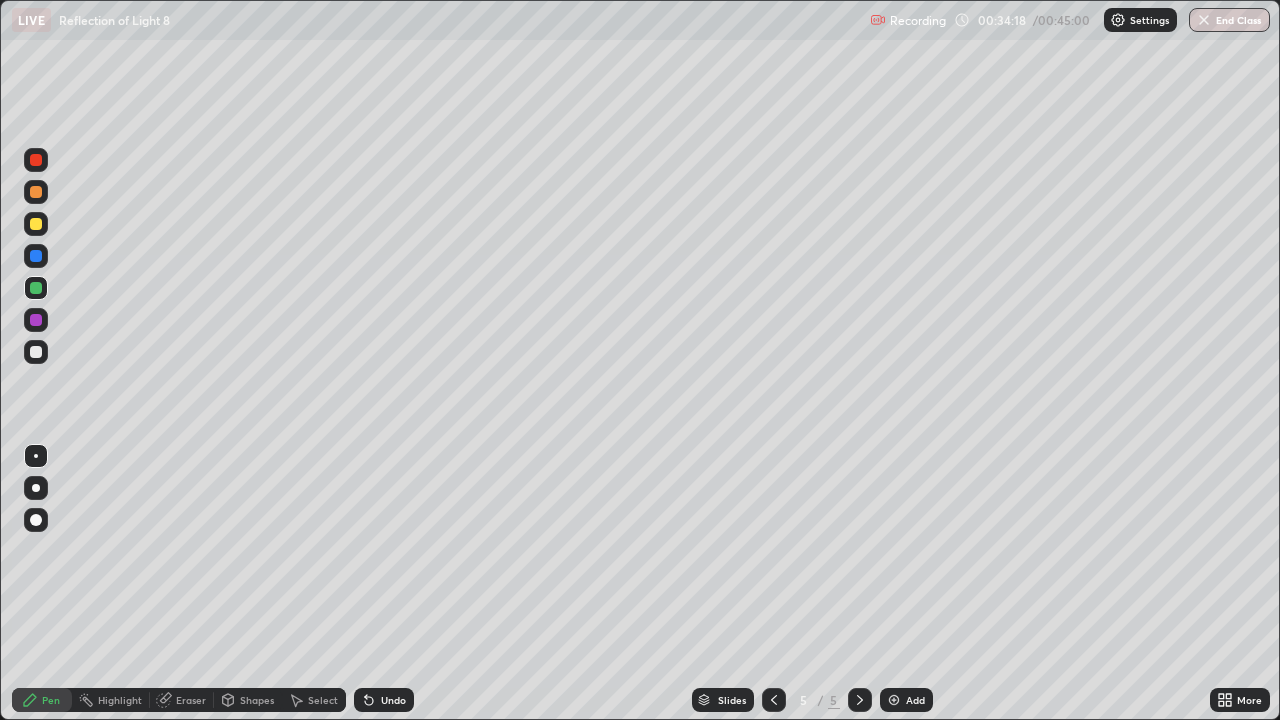 click on "Undo" at bounding box center (393, 700) 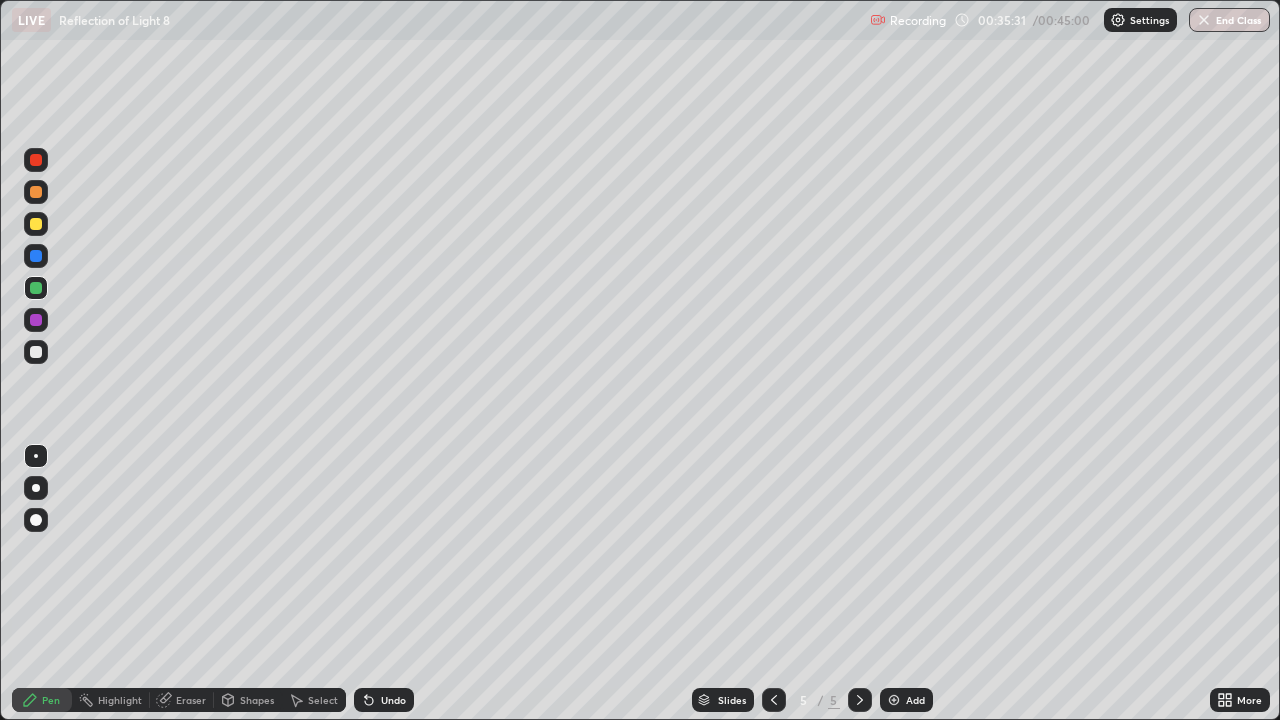 click on "Add" at bounding box center (915, 700) 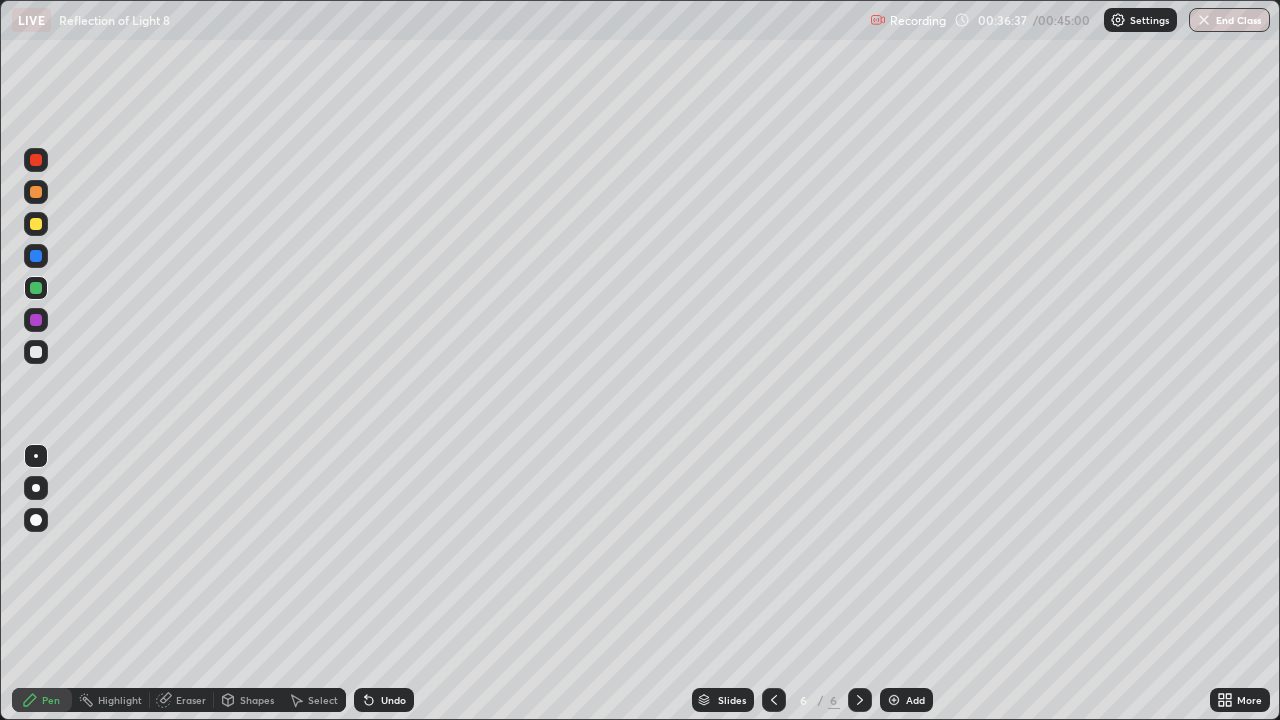 click at bounding box center (36, 288) 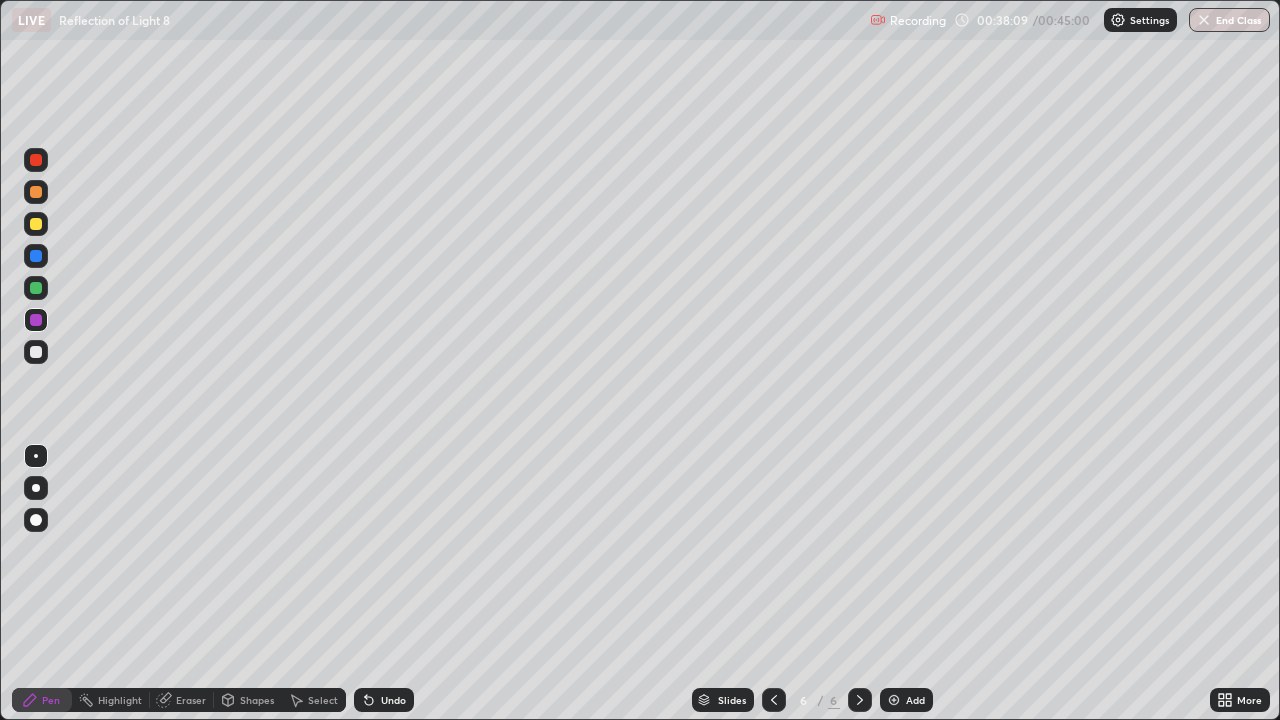 click on "End Class" at bounding box center [1229, 20] 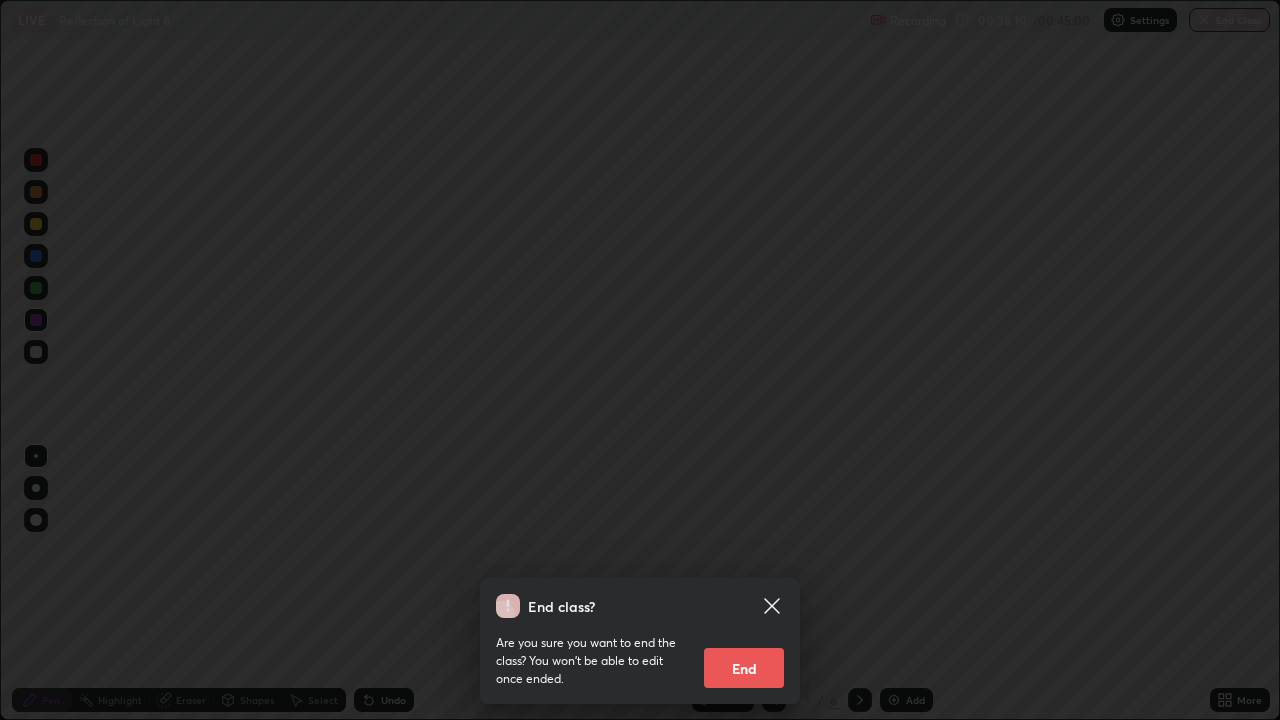 click on "End" at bounding box center (744, 668) 